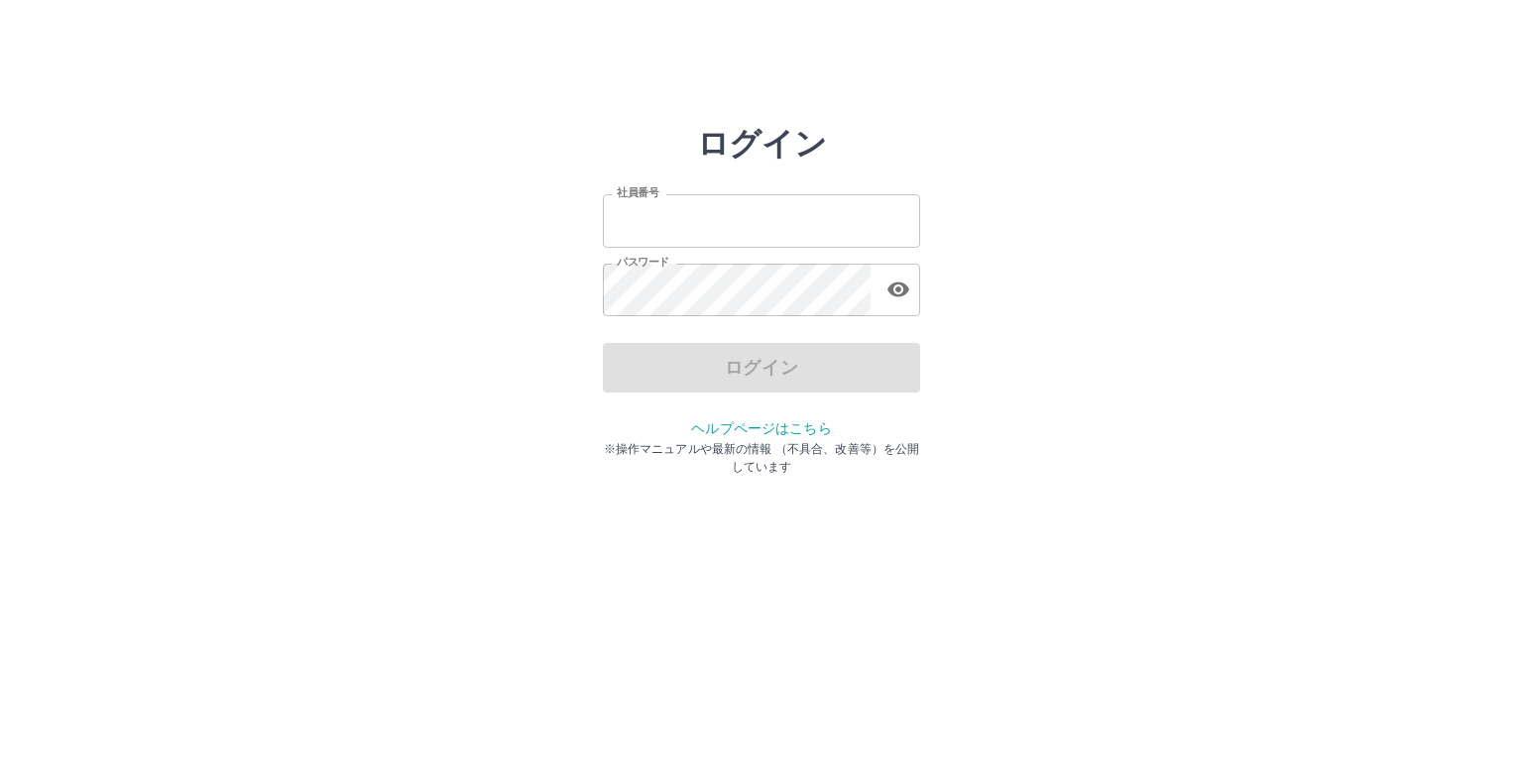 scroll, scrollTop: 0, scrollLeft: 0, axis: both 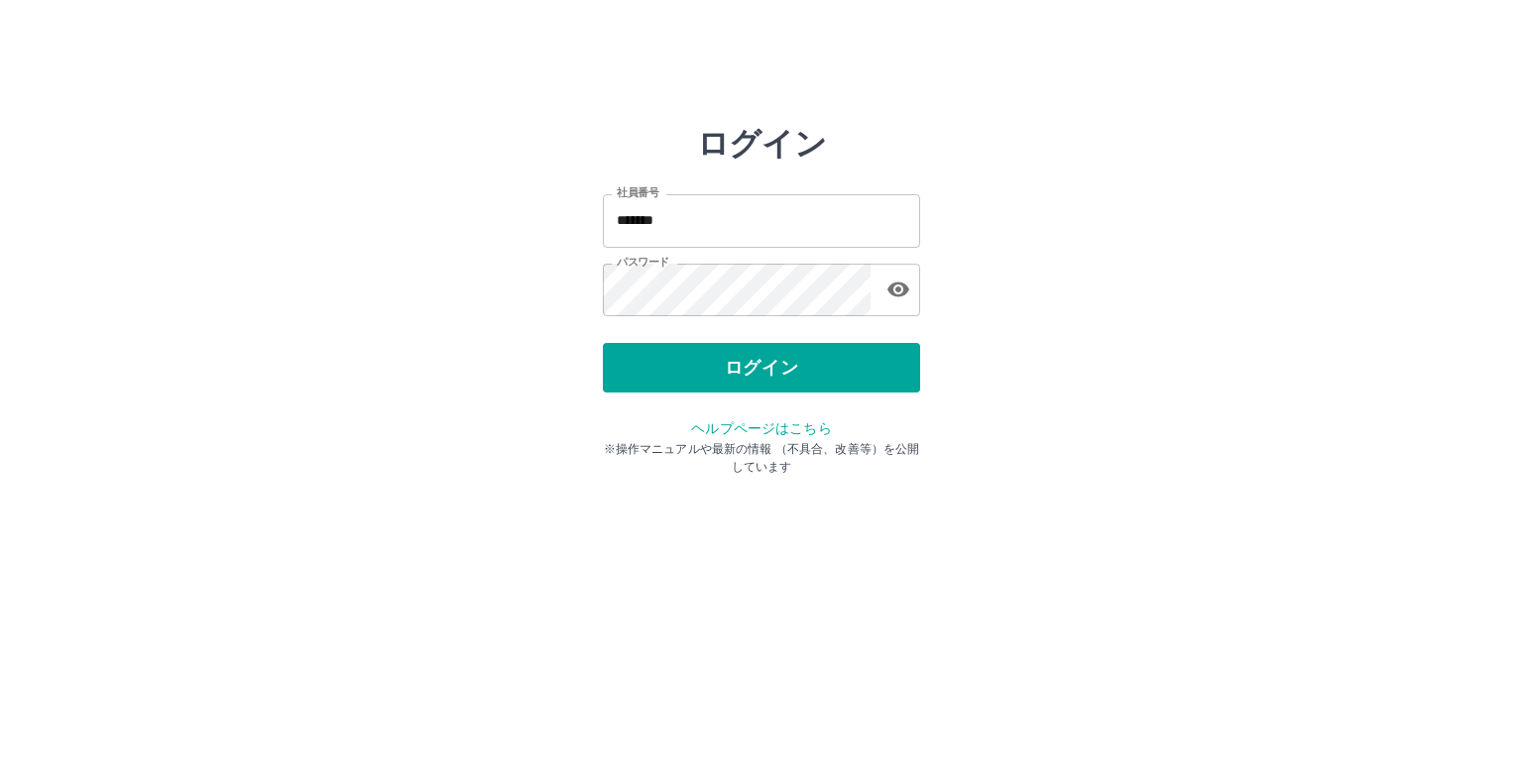 click on "ログイン" at bounding box center (762, 368) 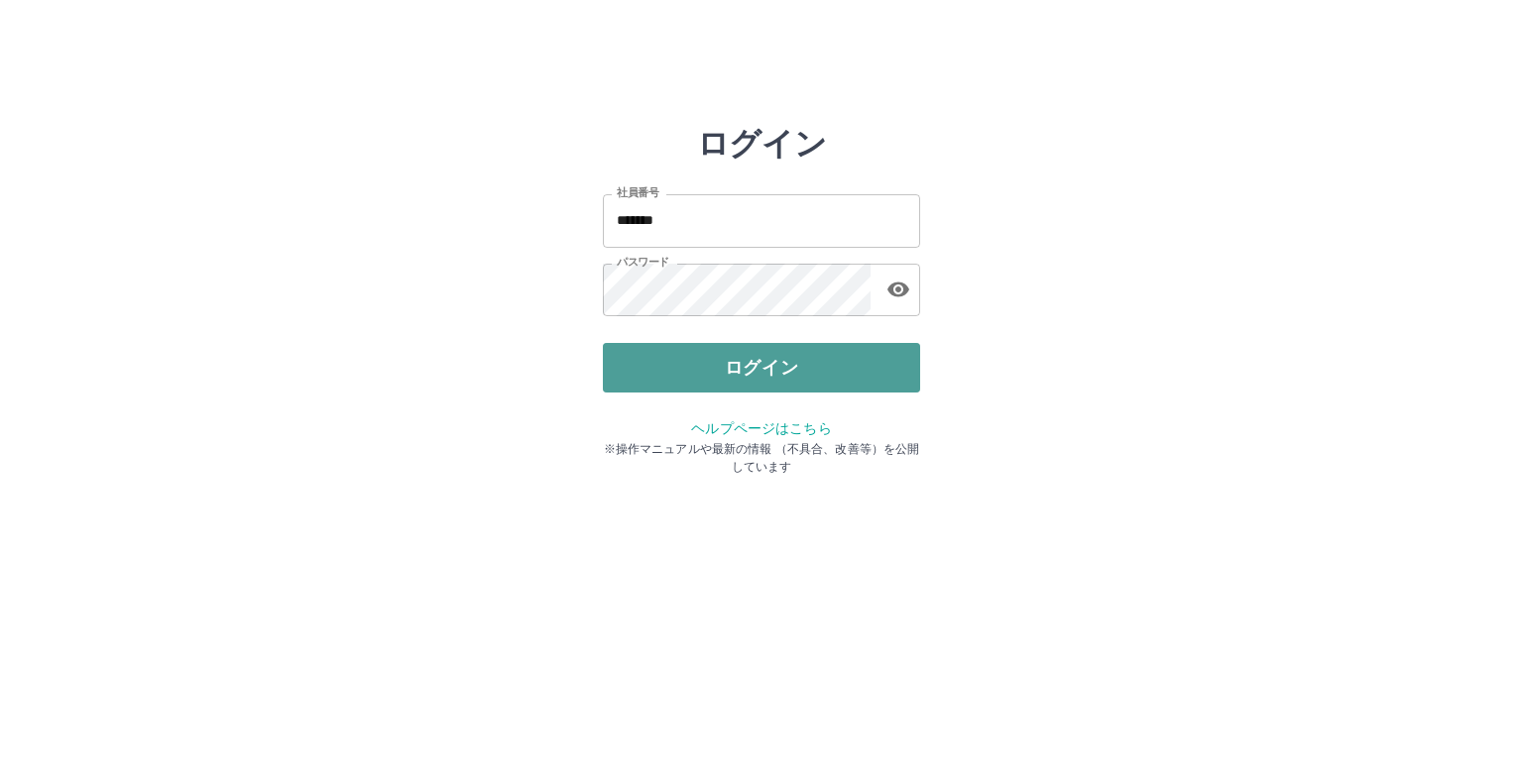 click on "ログイン" at bounding box center (762, 368) 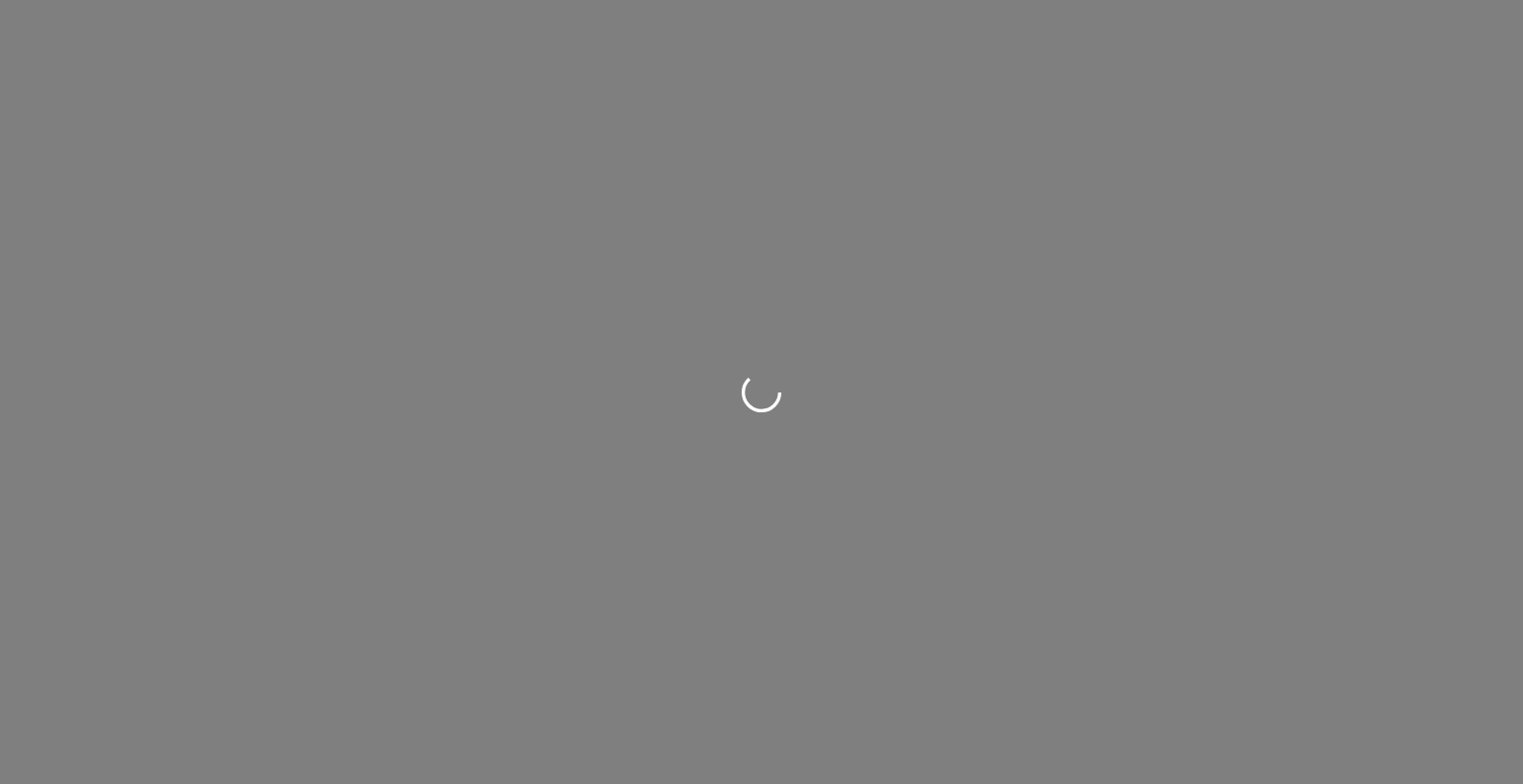 scroll, scrollTop: 0, scrollLeft: 0, axis: both 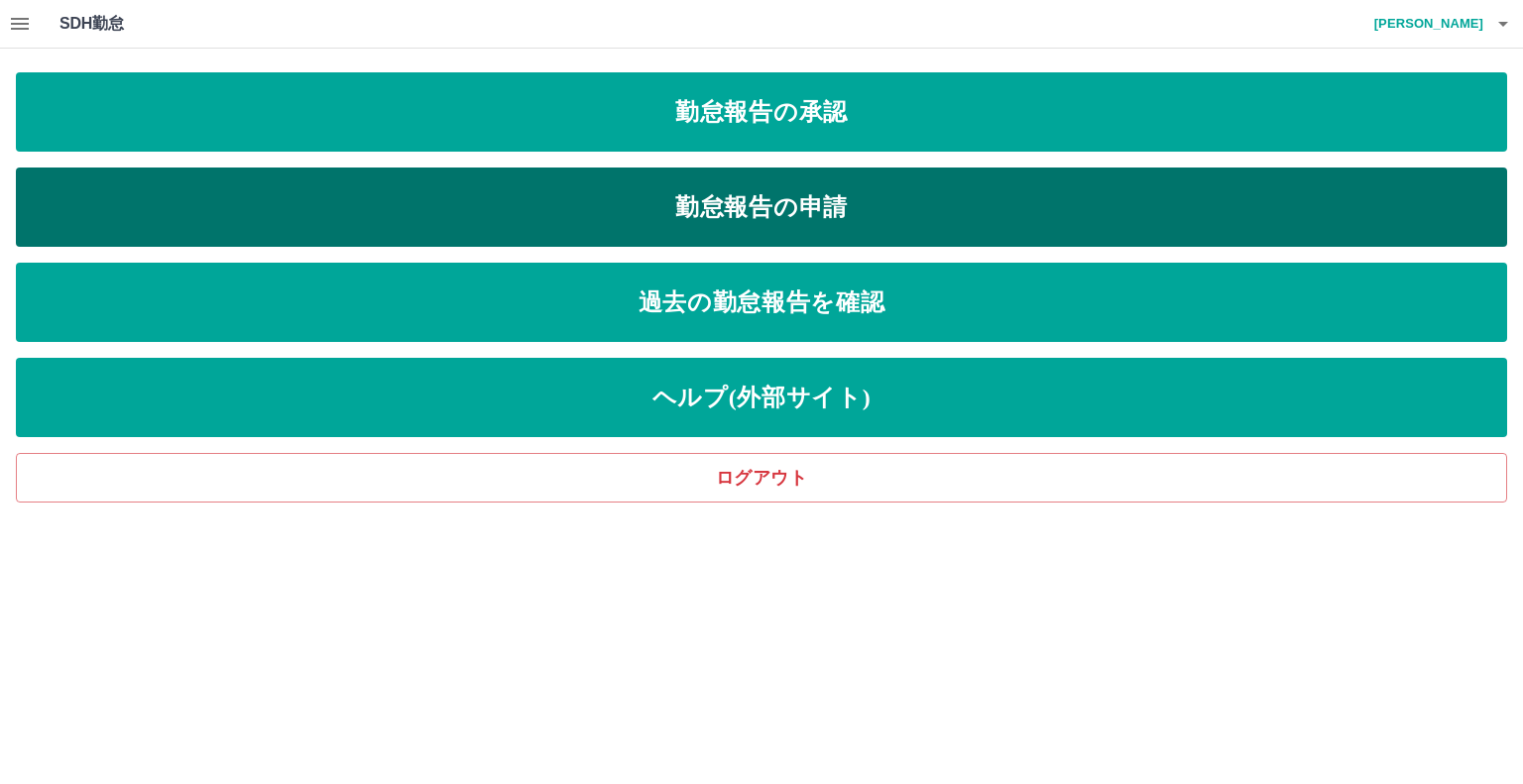 click on "勤怠報告の申請" at bounding box center (762, 207) 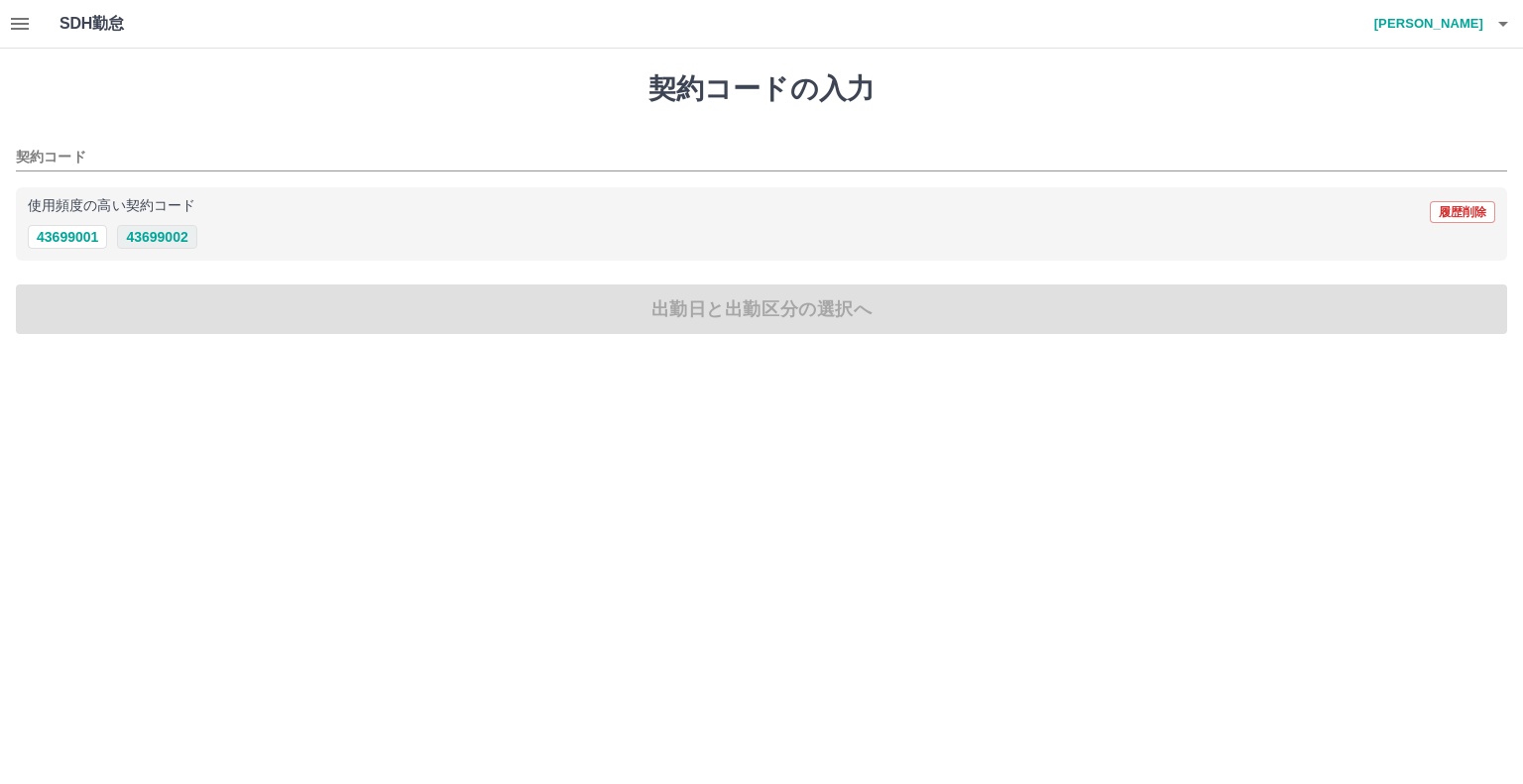 click on "43699002" at bounding box center [157, 237] 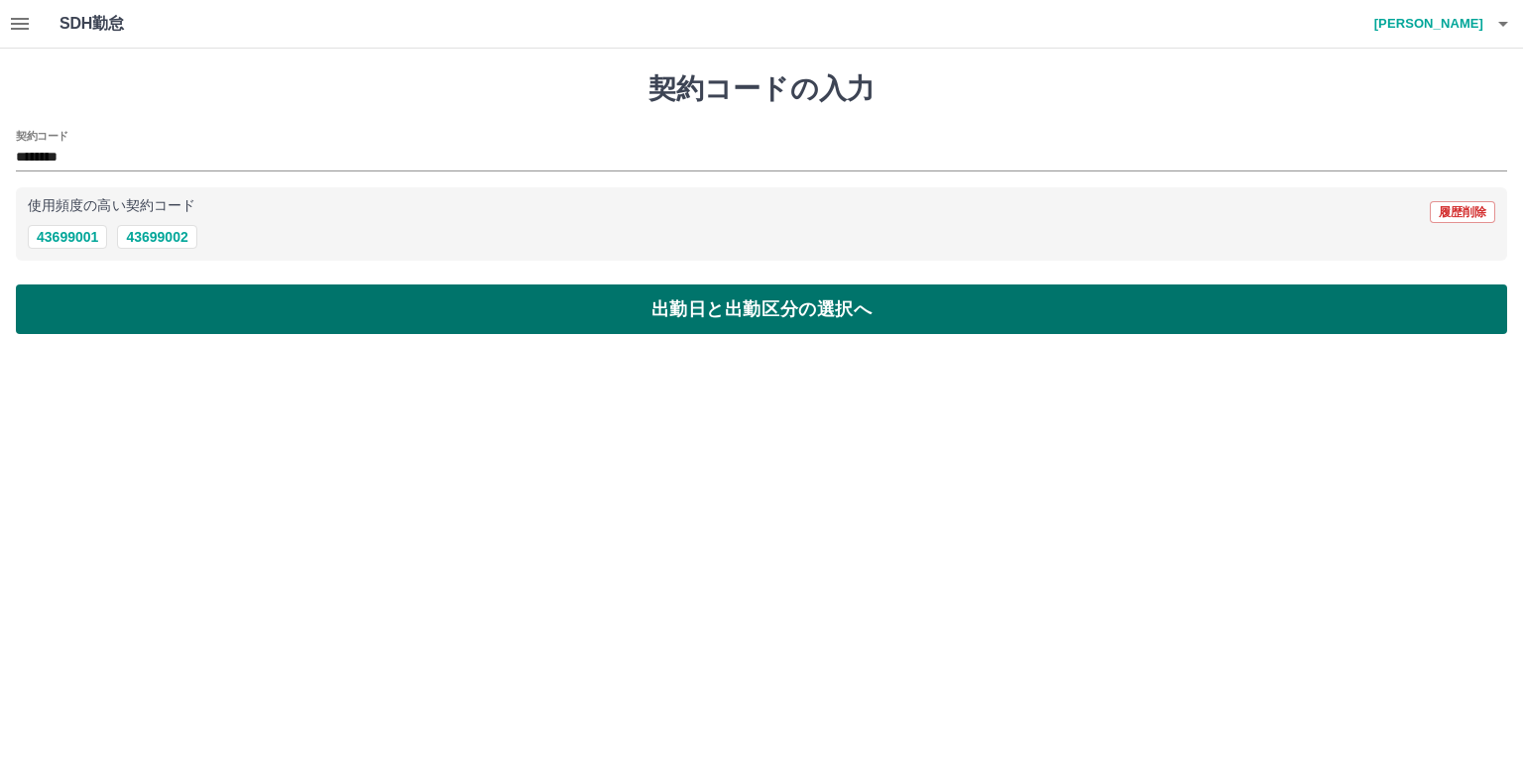 drag, startPoint x: 783, startPoint y: 330, endPoint x: 777, endPoint y: 320, distance: 11.661904 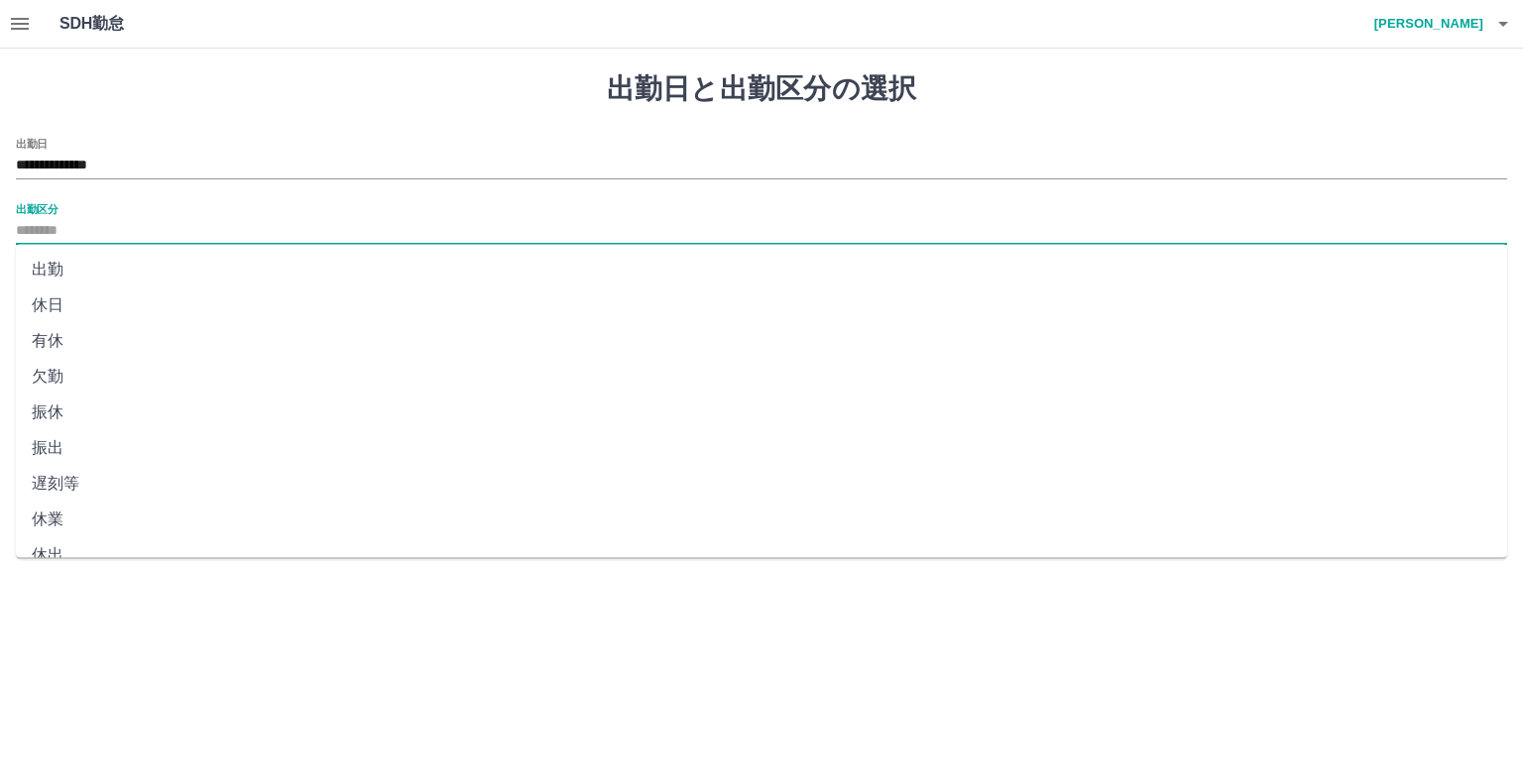 click on "出勤区分" at bounding box center (762, 231) 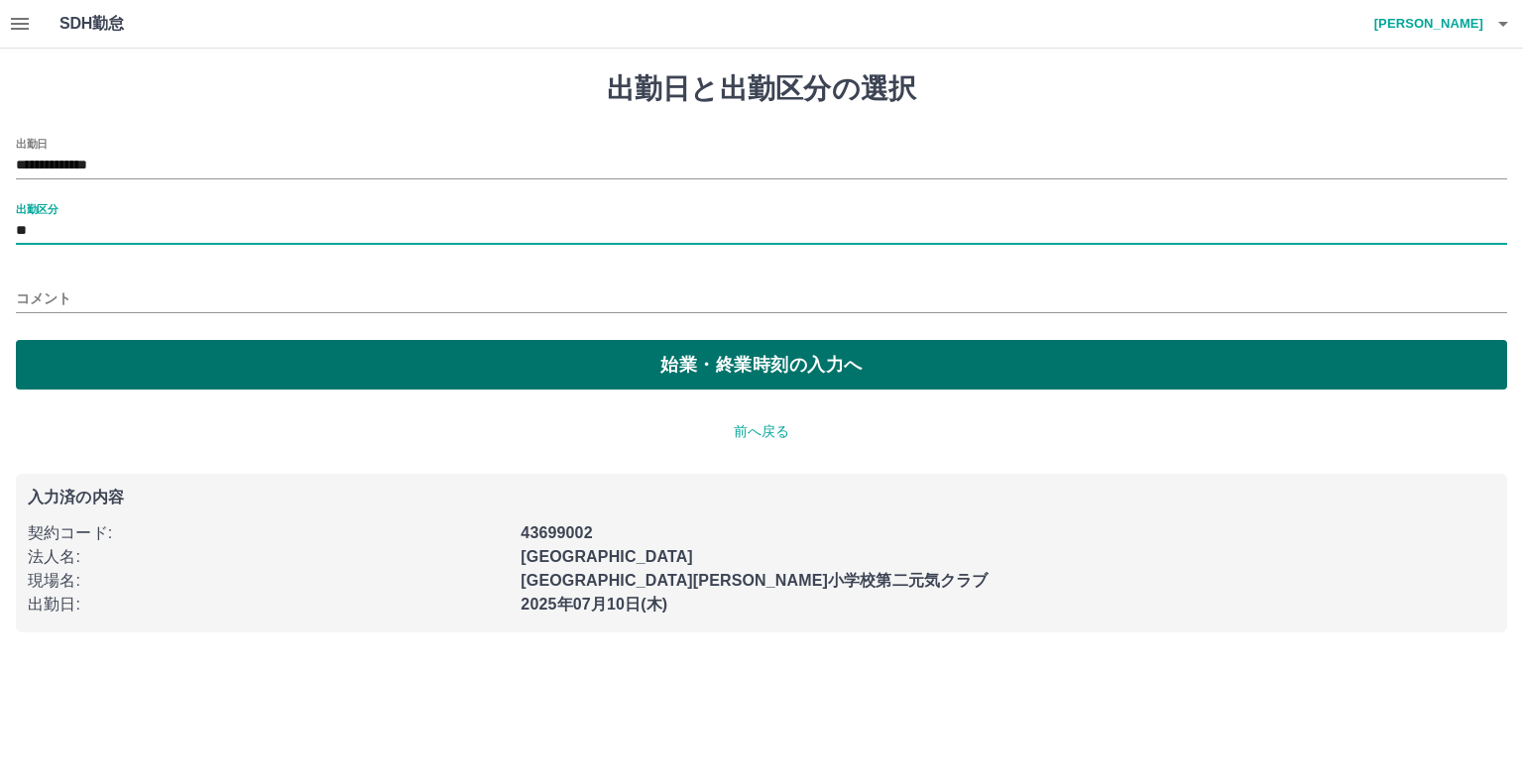 click on "始業・終業時刻の入力へ" at bounding box center (762, 365) 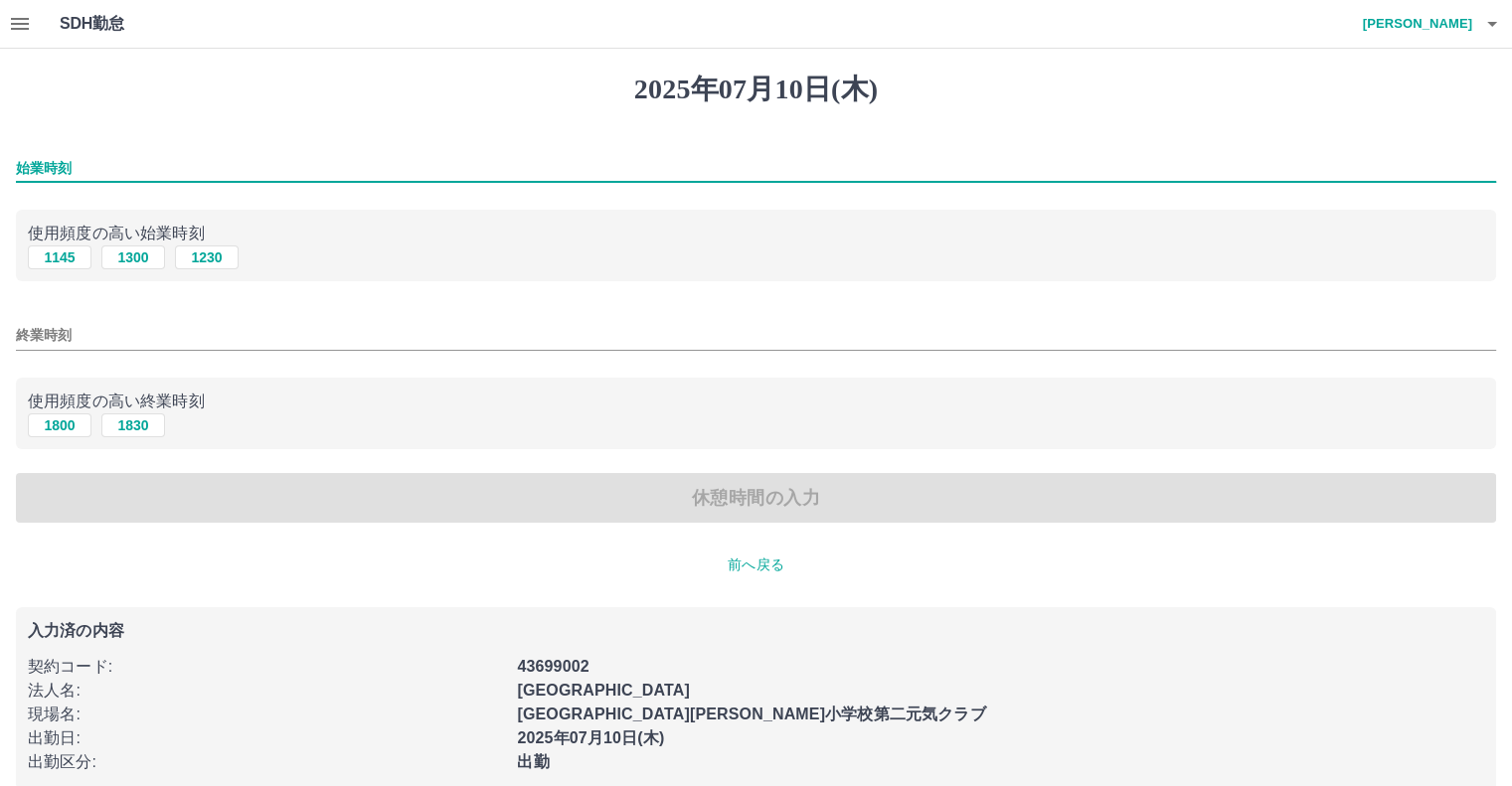 click on "始業時刻" at bounding box center [756, 168] 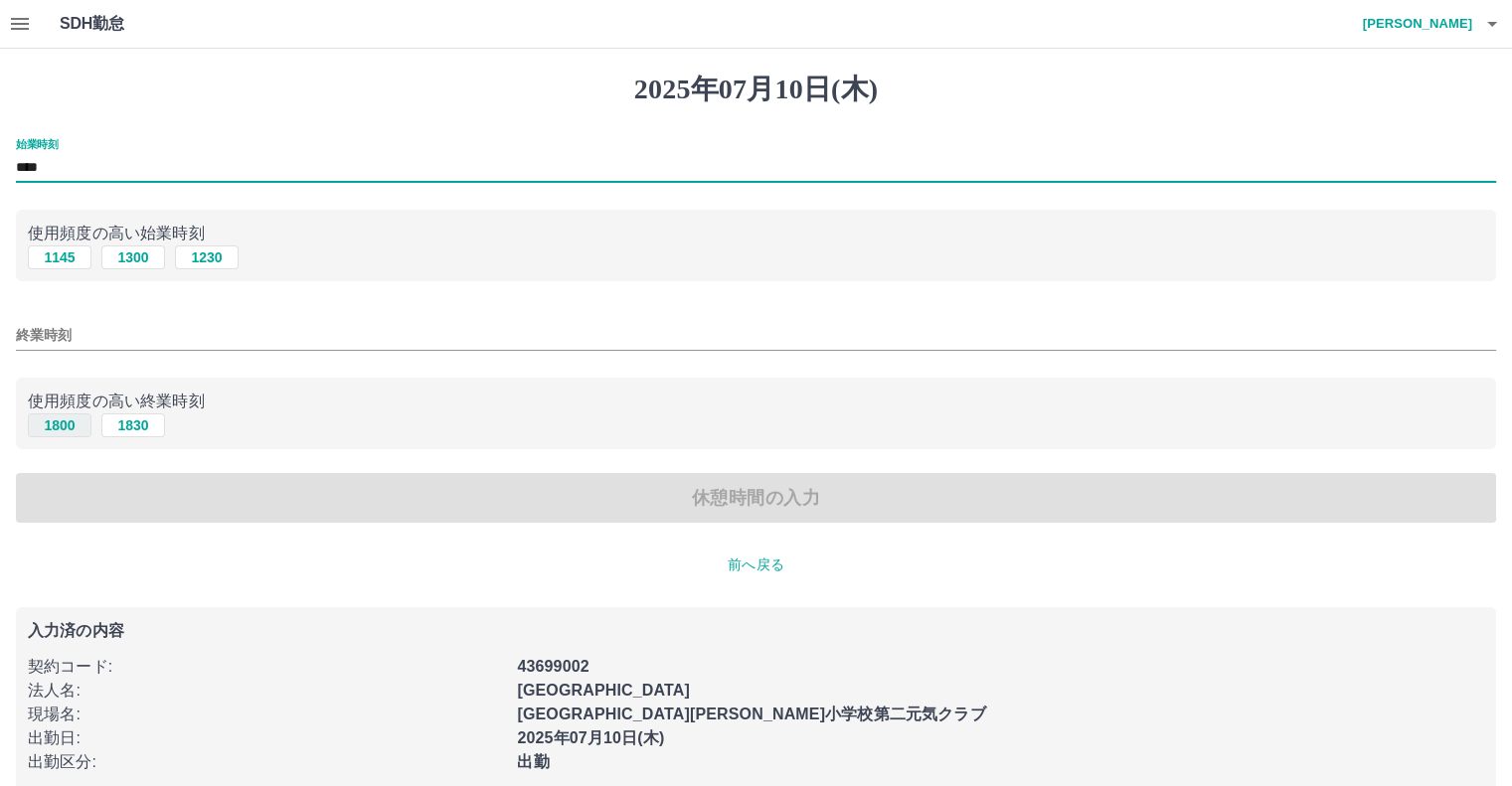 type on "****" 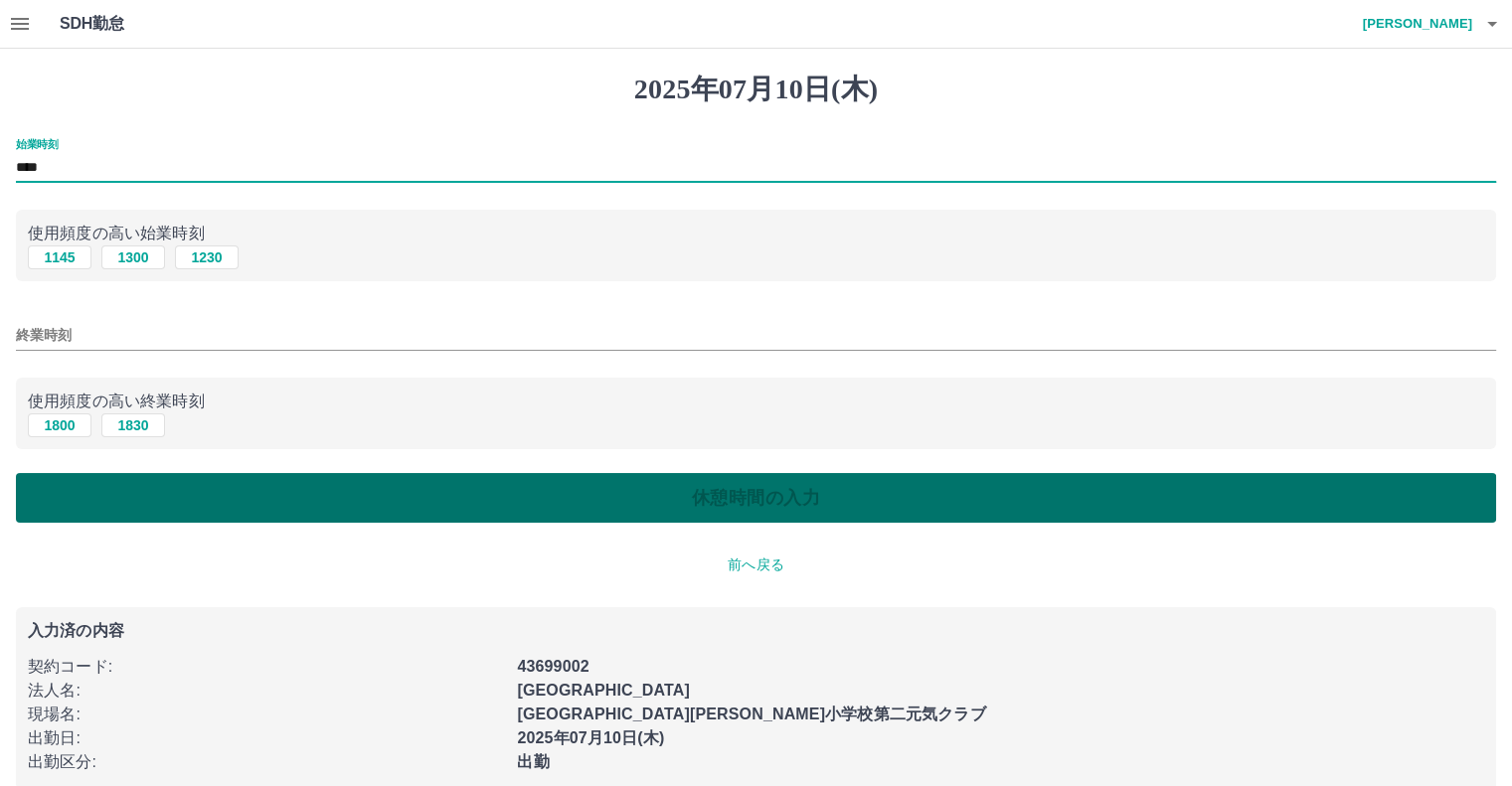 drag, startPoint x: 57, startPoint y: 423, endPoint x: 475, endPoint y: 523, distance: 429.7953 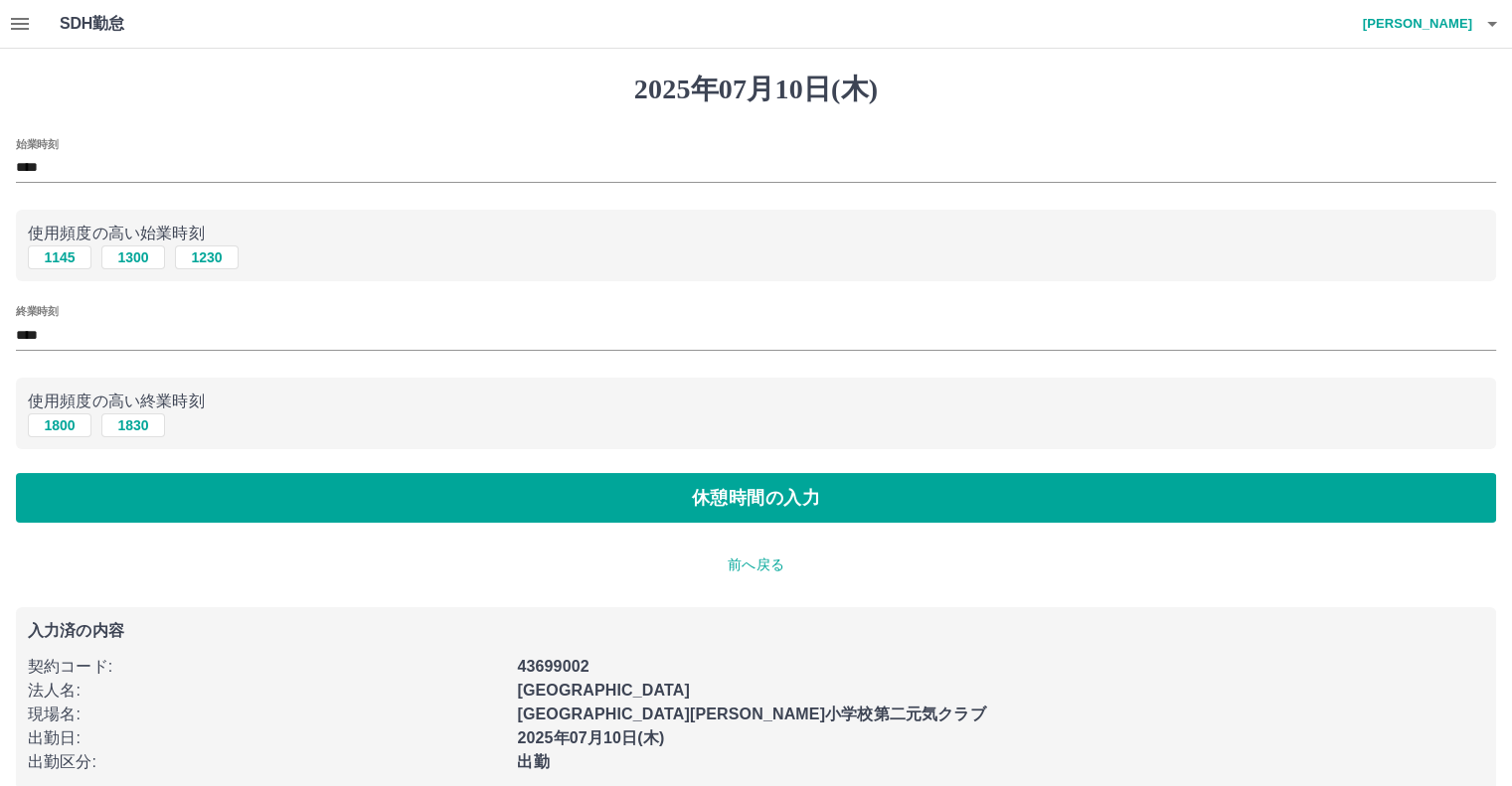 click on "2025年07月10日(木) 始業時刻 **** 使用頻度の高い始業時刻 1145 1300 1230 終業時刻 **** 使用頻度の高い終業時刻 1800 1830 休憩時間の入力 前へ戻る 入力済の内容 契約コード : 43699002 法人名 : 湖西市 現場名 : 湖西市新居小学校第二元気クラブ 出勤日 : 2025年07月10日(木) 出勤区分 : 出勤" at bounding box center [756, 431] 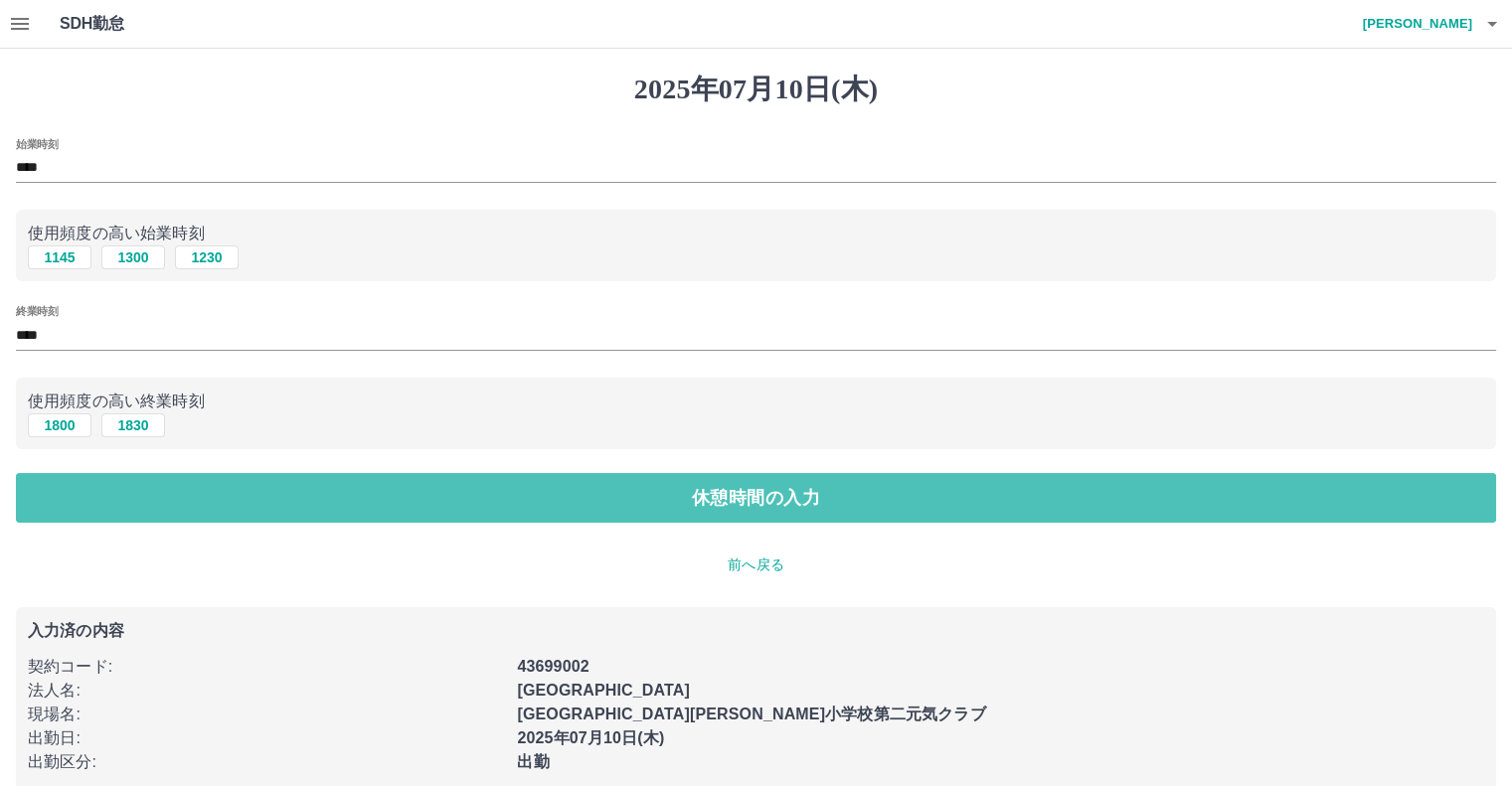 click on "休憩時間の入力" at bounding box center (756, 498) 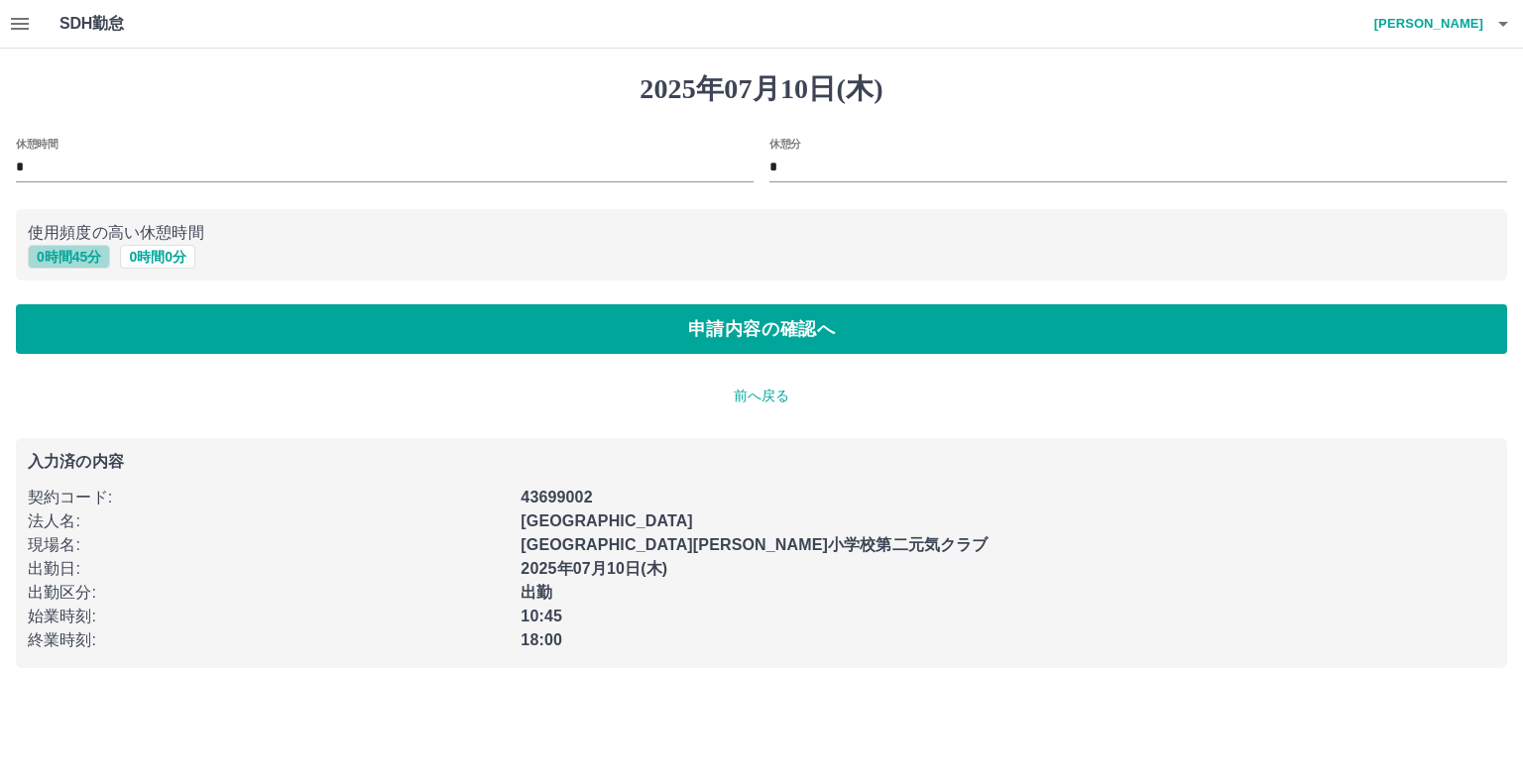 drag, startPoint x: 78, startPoint y: 257, endPoint x: 91, endPoint y: 259, distance: 13.152946 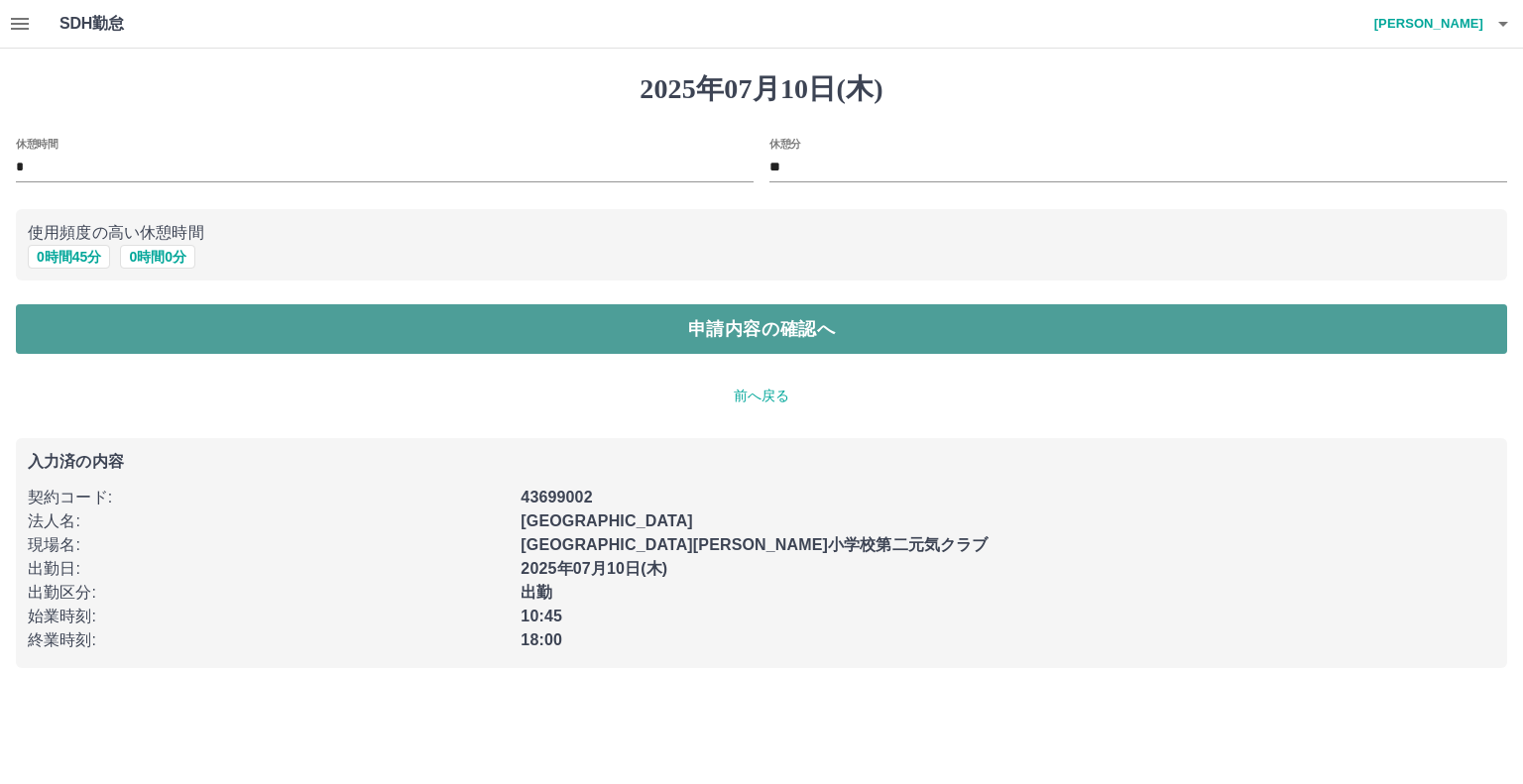 click on "申請内容の確認へ" at bounding box center [762, 329] 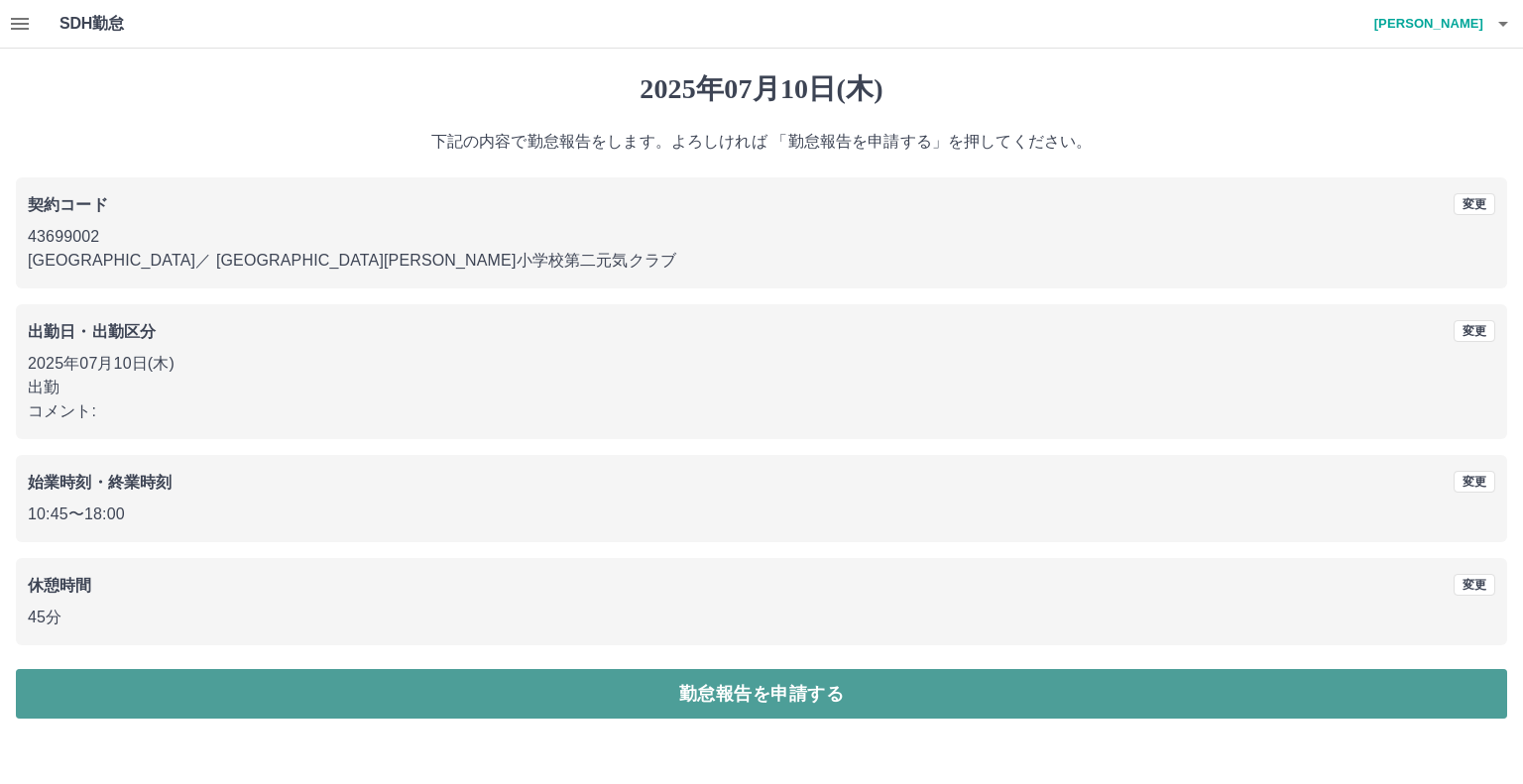 click on "勤怠報告を申請する" at bounding box center (762, 694) 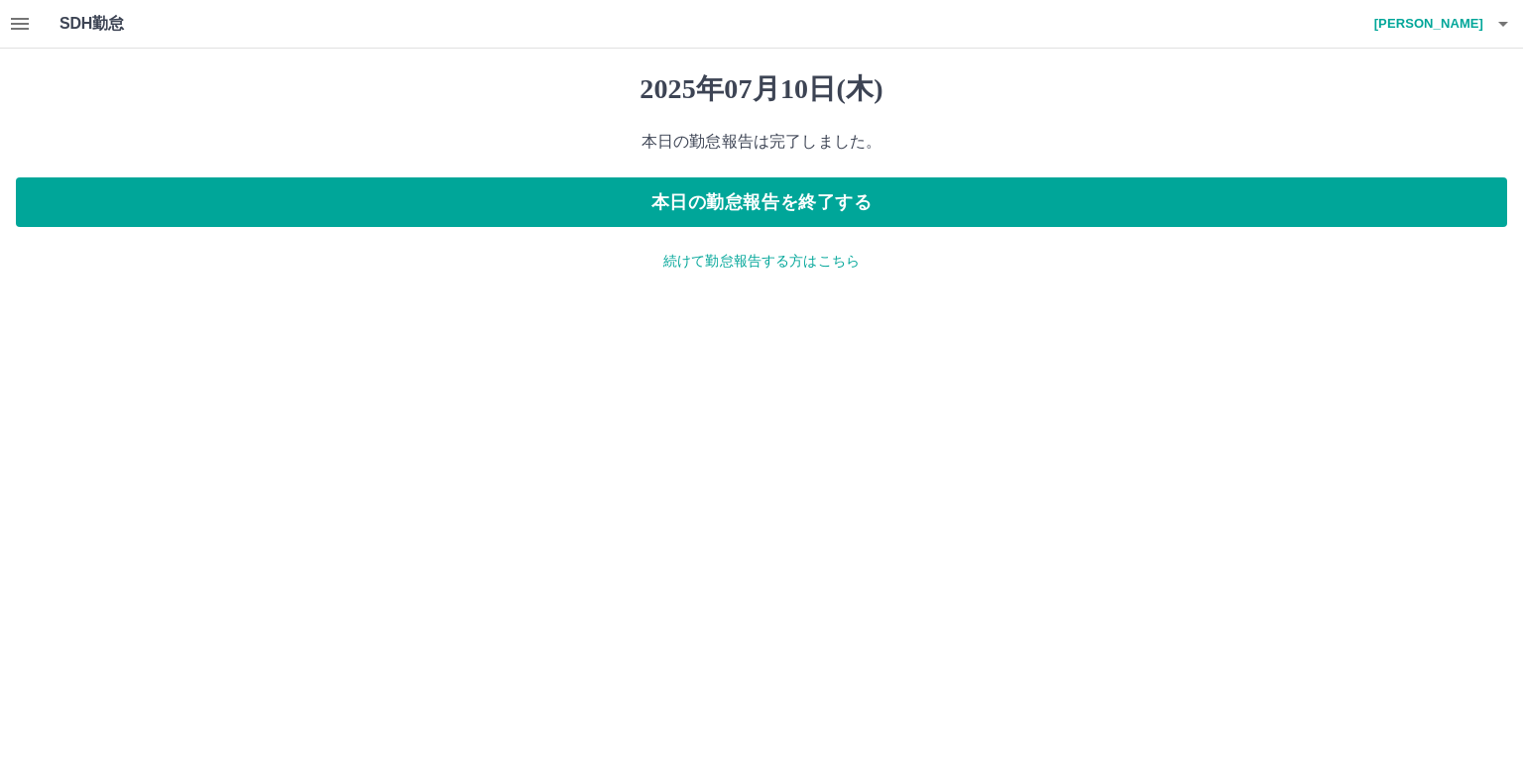 click on "続けて勤怠報告する方はこちら" at bounding box center (762, 261) 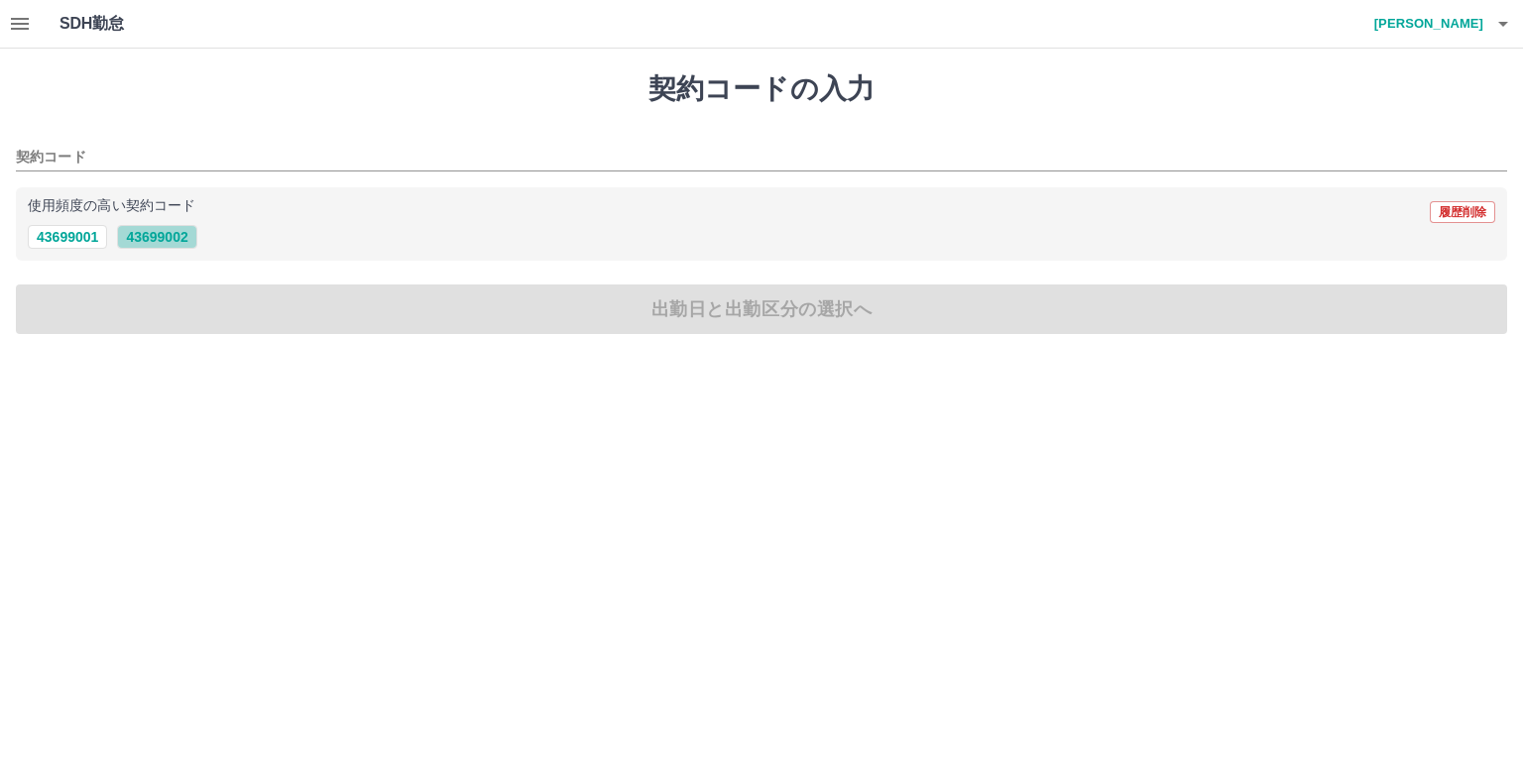 click on "43699002" at bounding box center [157, 237] 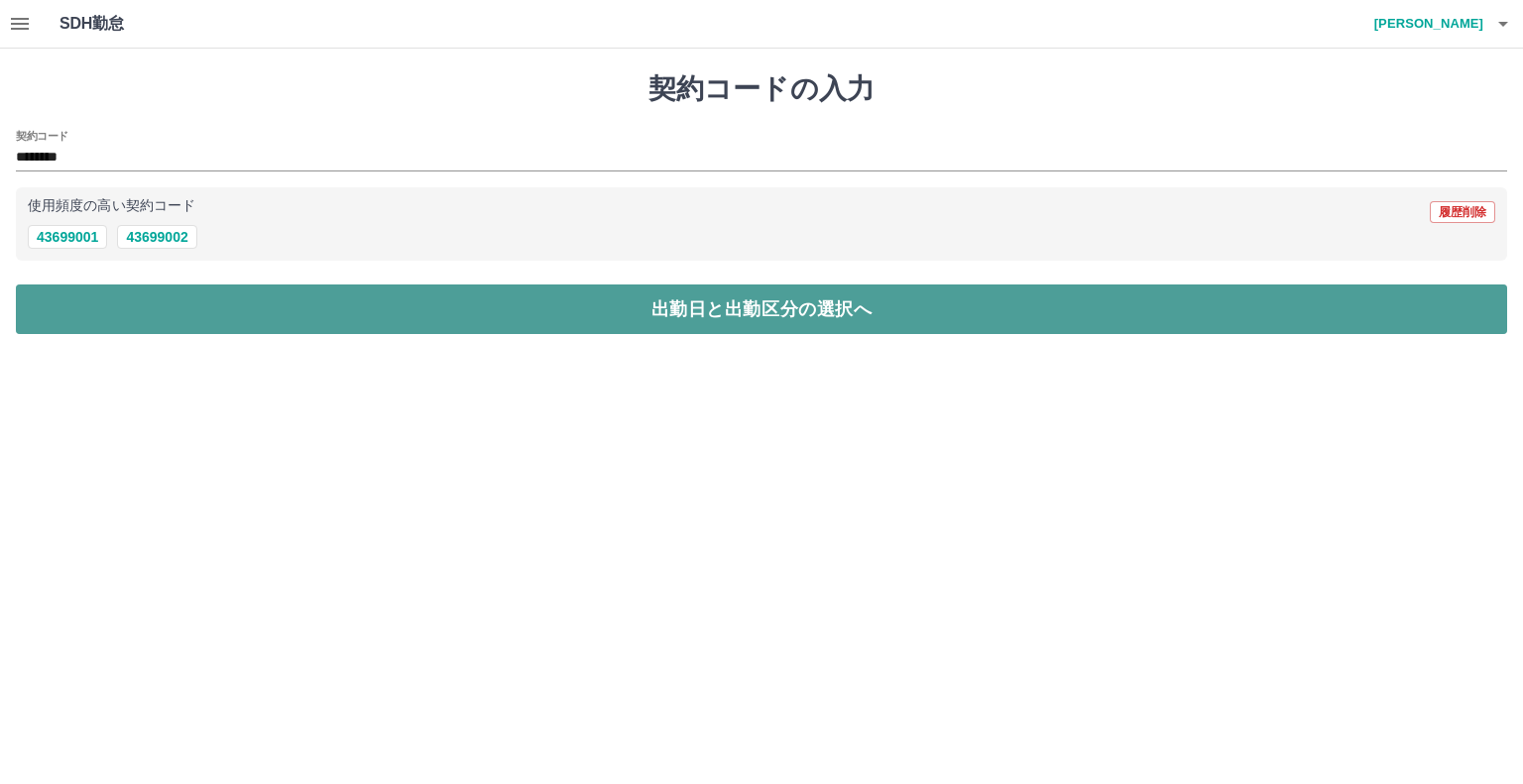 click on "出勤日と出勤区分の選択へ" at bounding box center (762, 309) 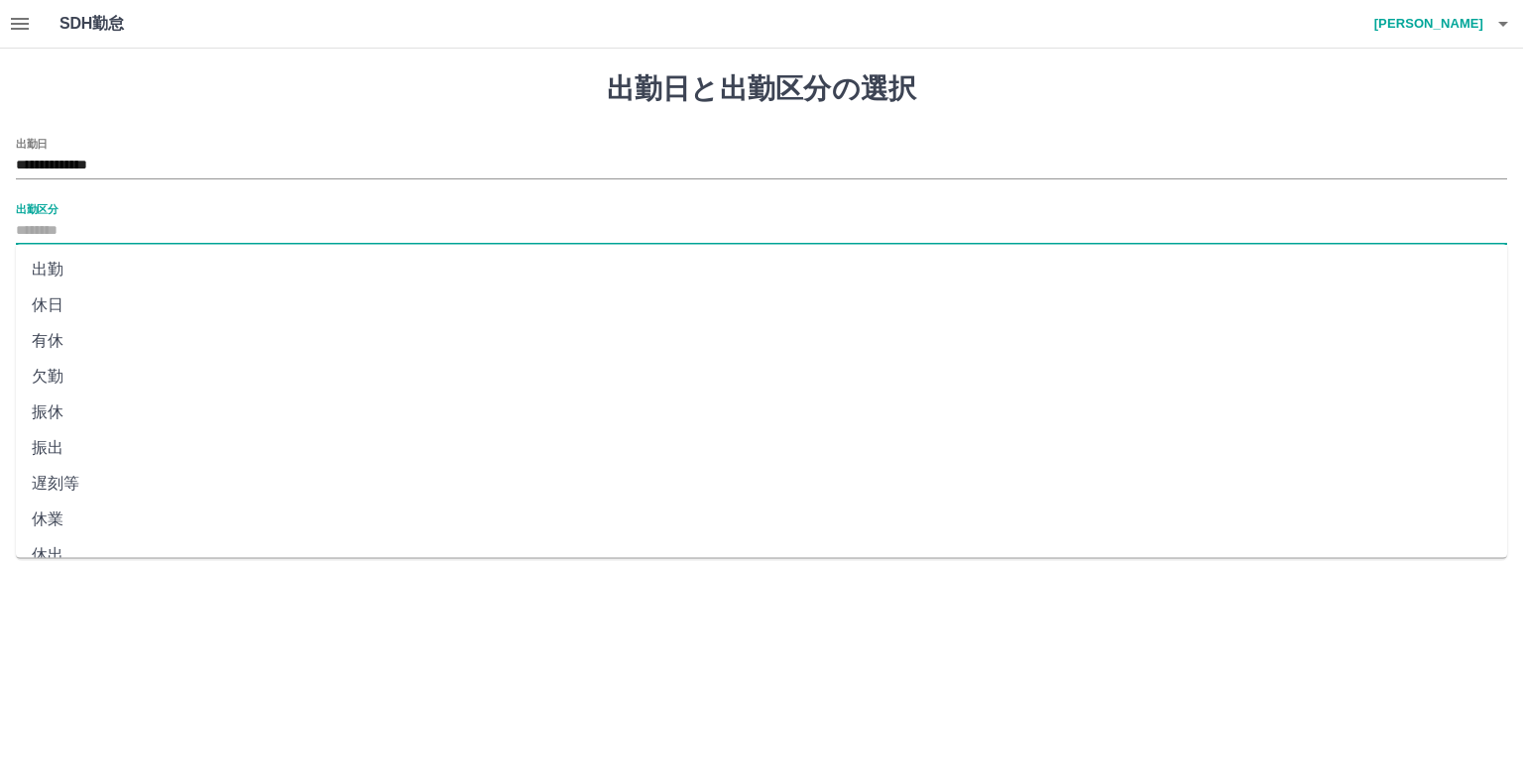click on "出勤区分" at bounding box center (762, 231) 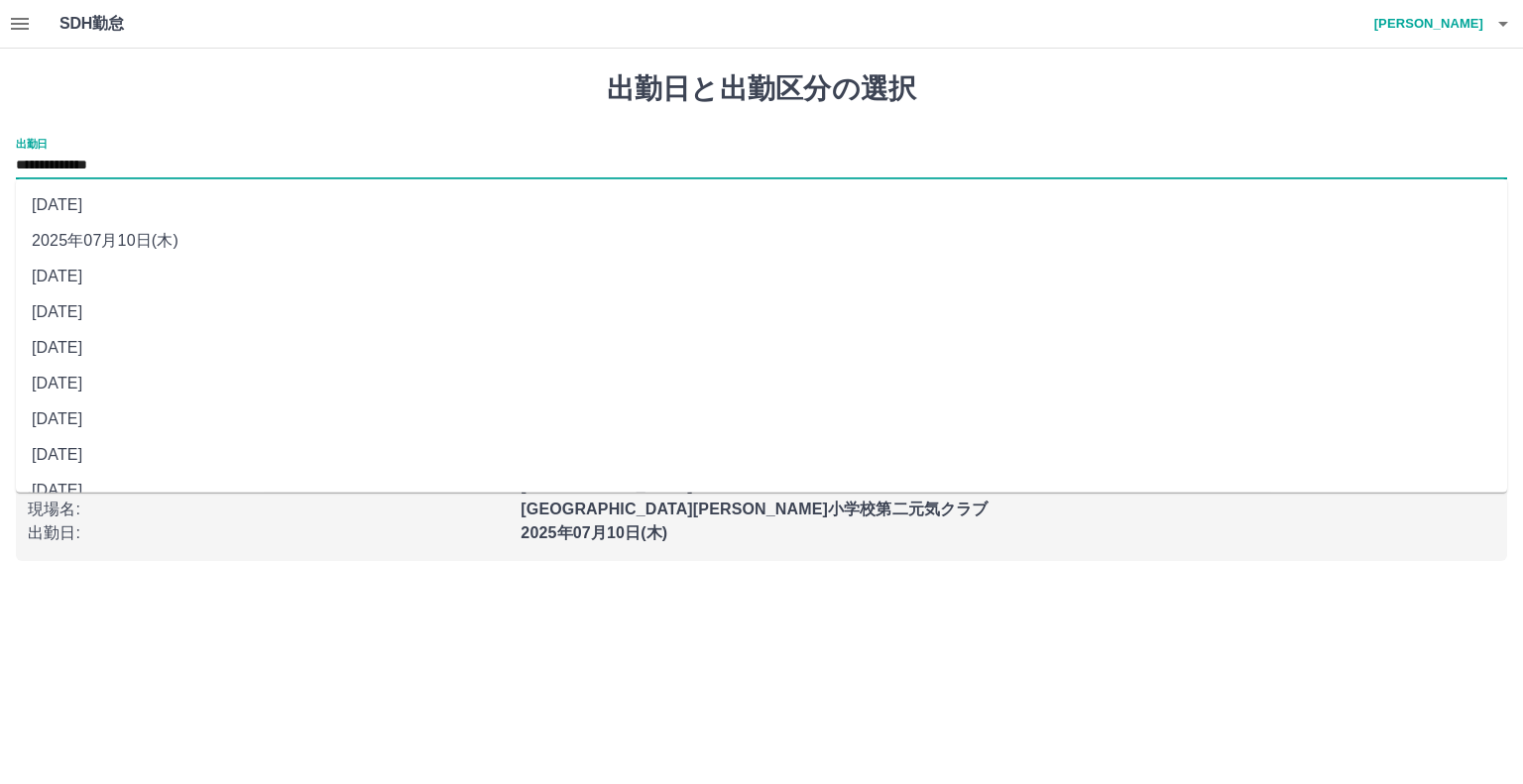 click on "**********" at bounding box center [762, 166] 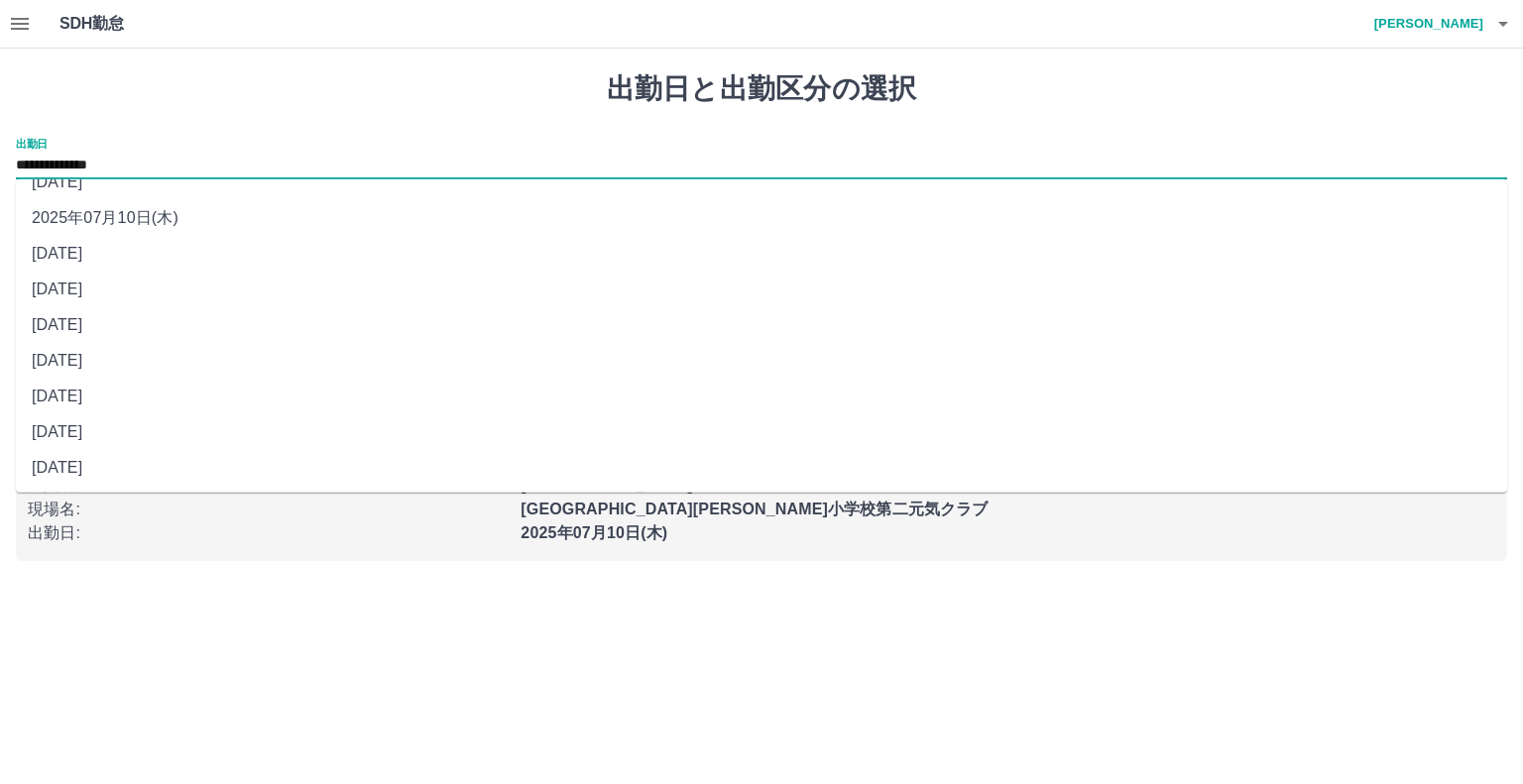 scroll, scrollTop: 0, scrollLeft: 0, axis: both 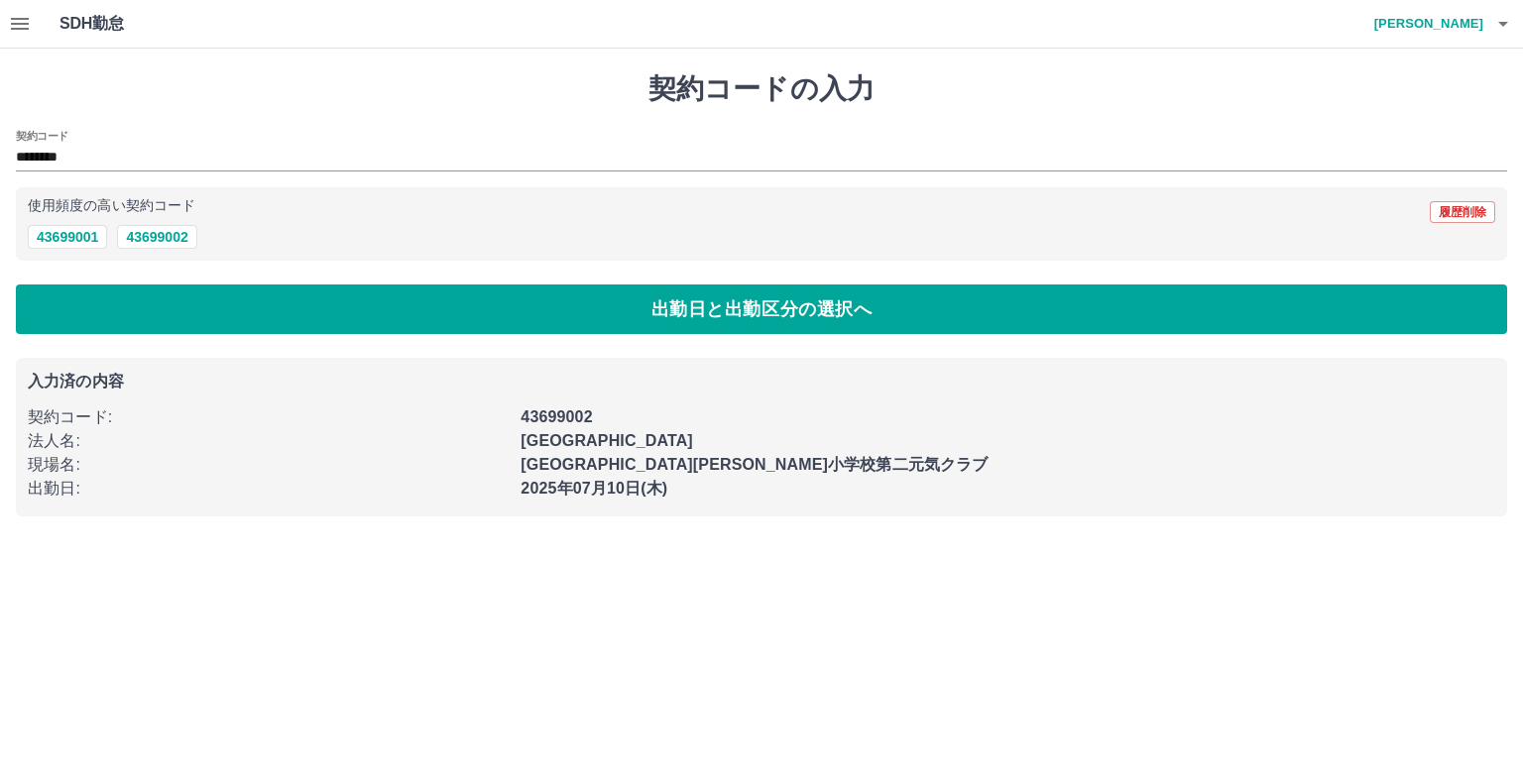 click 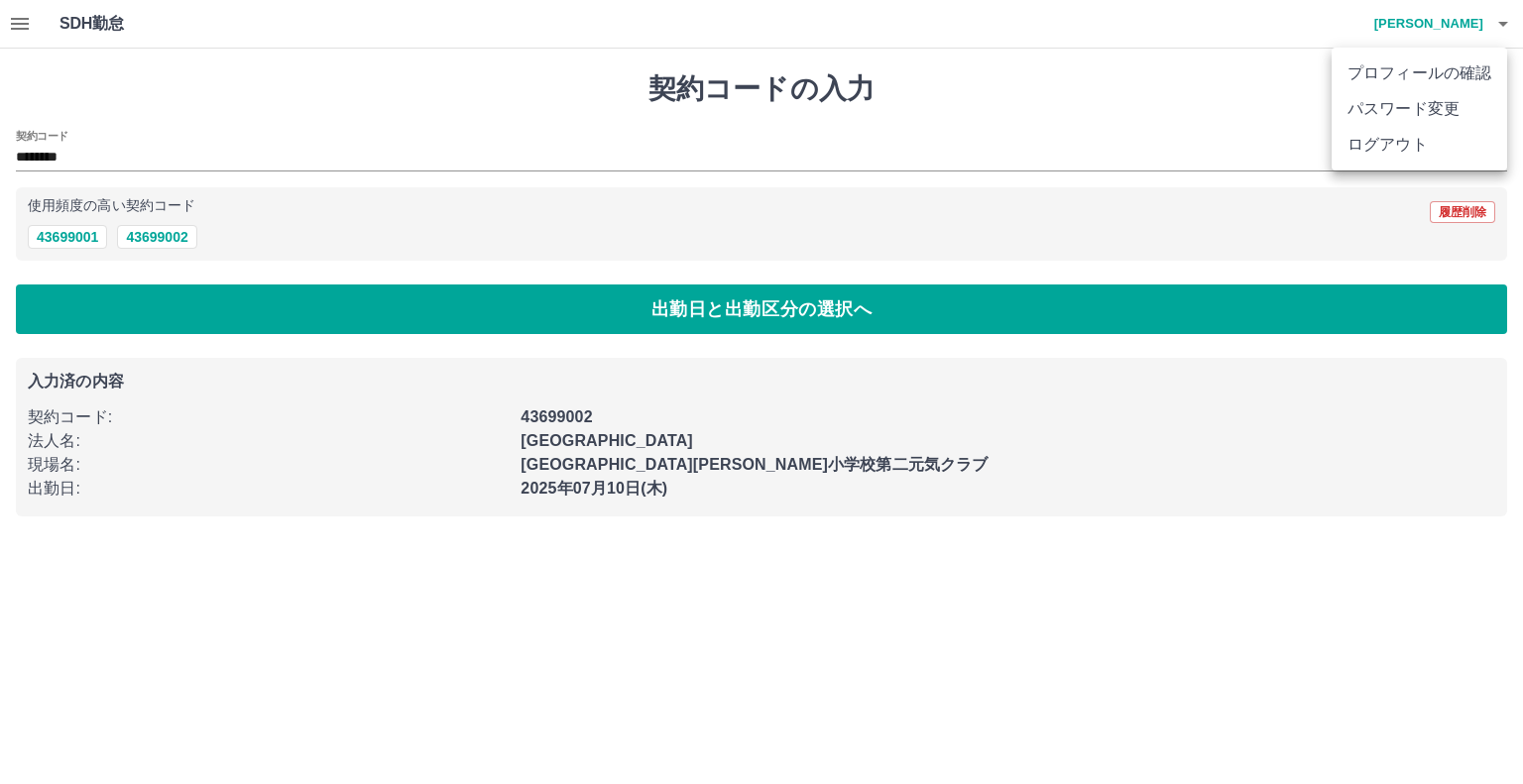 click on "ログアウト" at bounding box center (1419, 145) 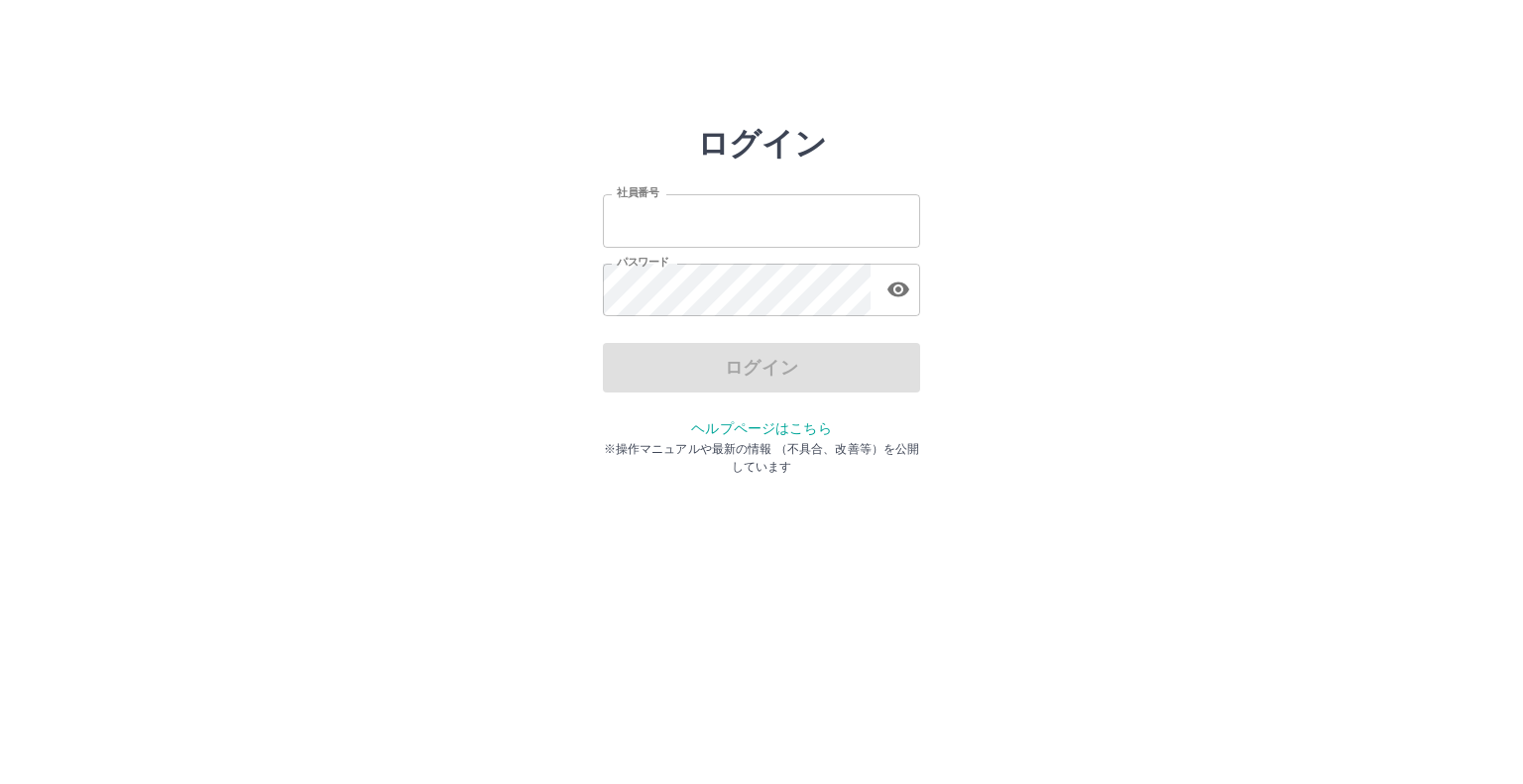 scroll, scrollTop: 0, scrollLeft: 0, axis: both 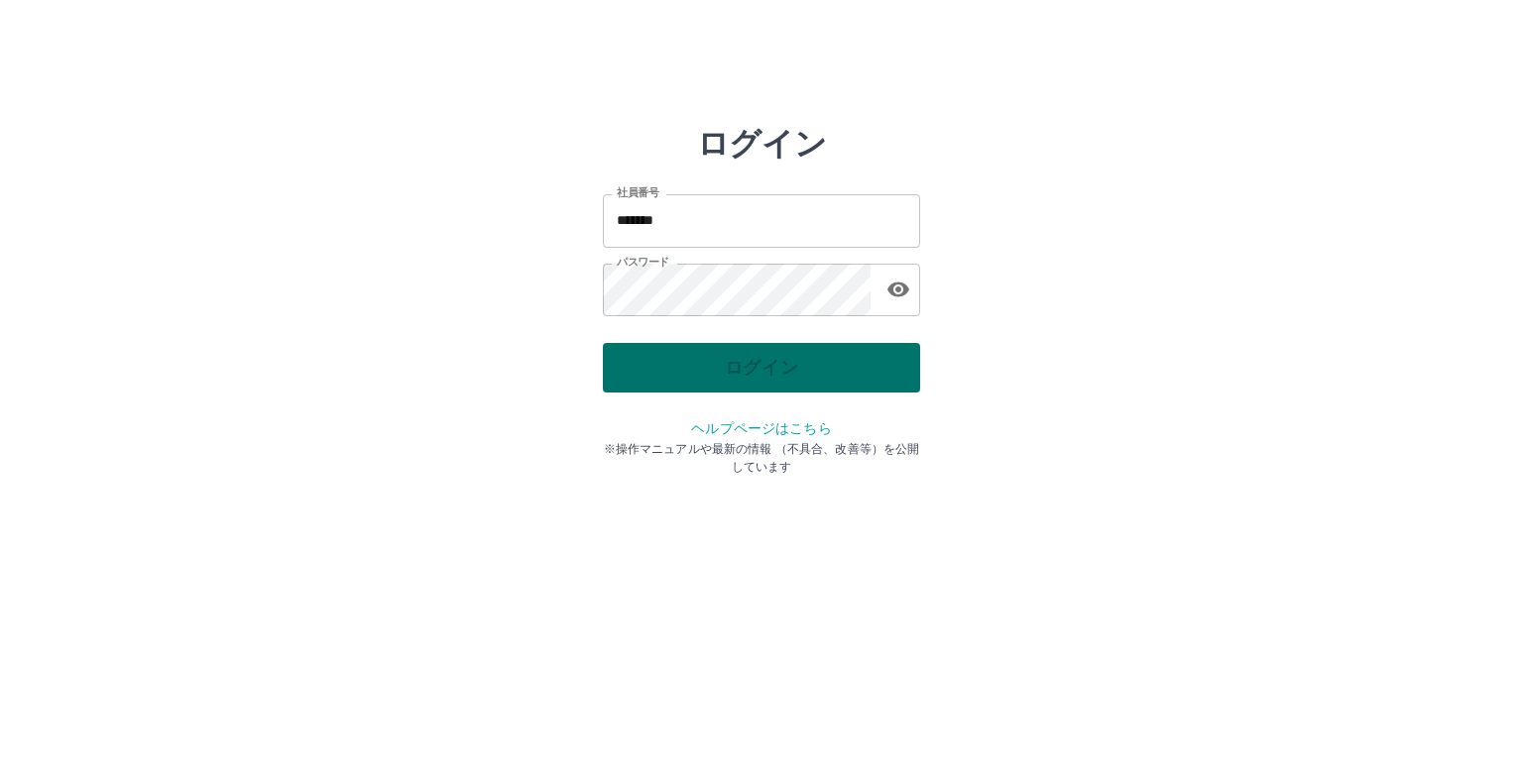 click on "ログイン" at bounding box center [762, 368] 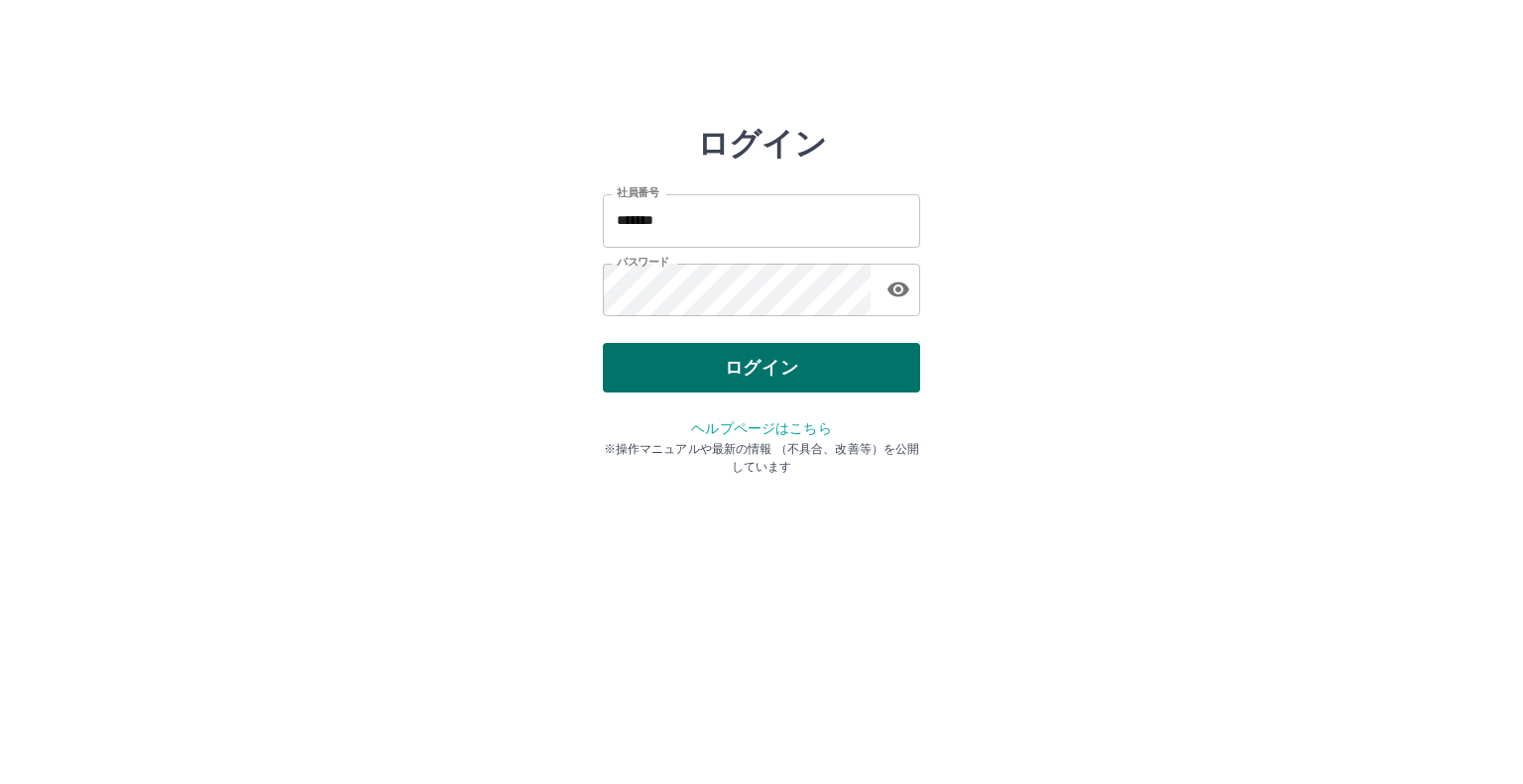 click on "ログイン" at bounding box center (762, 368) 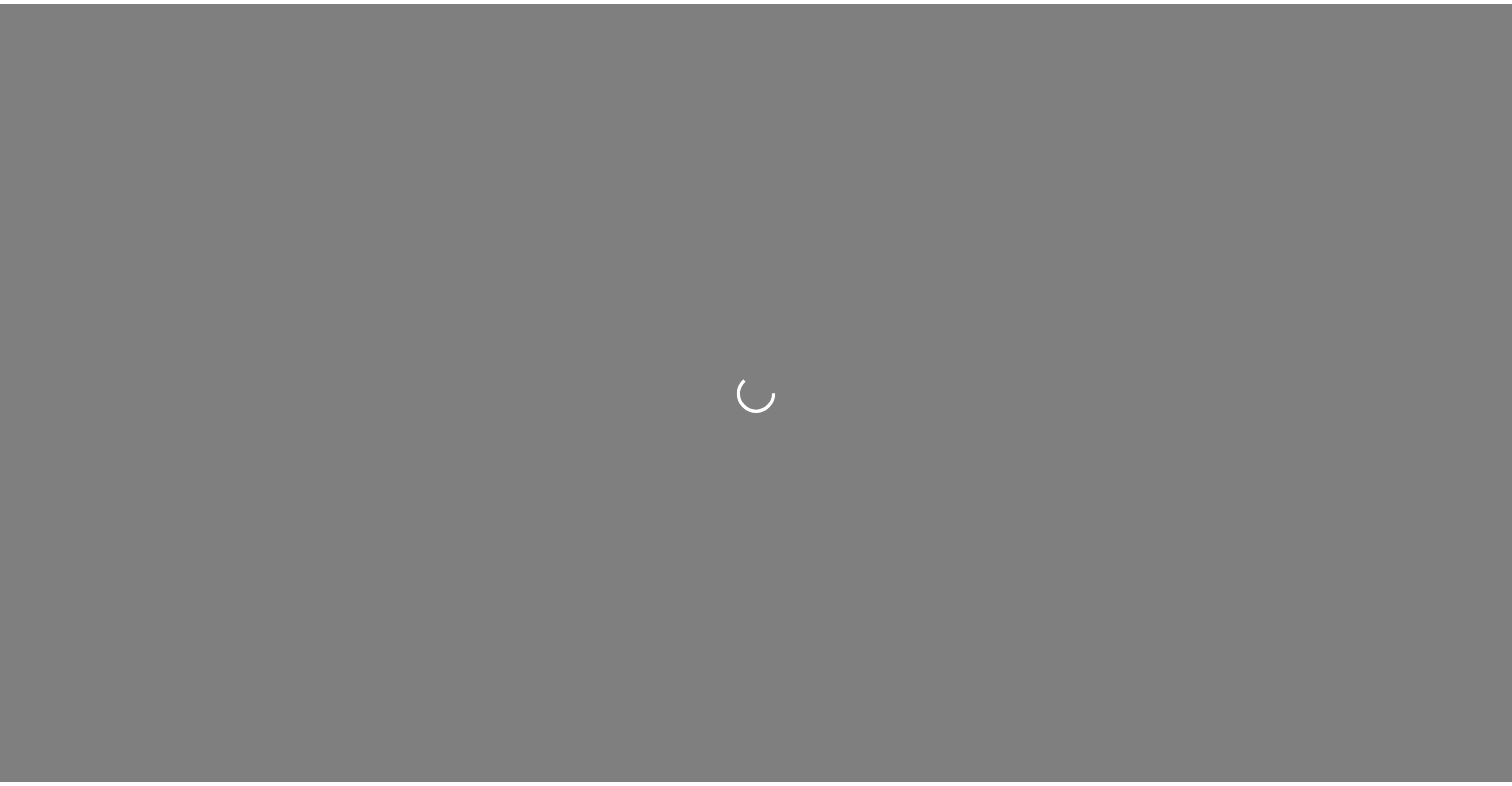 scroll, scrollTop: 0, scrollLeft: 0, axis: both 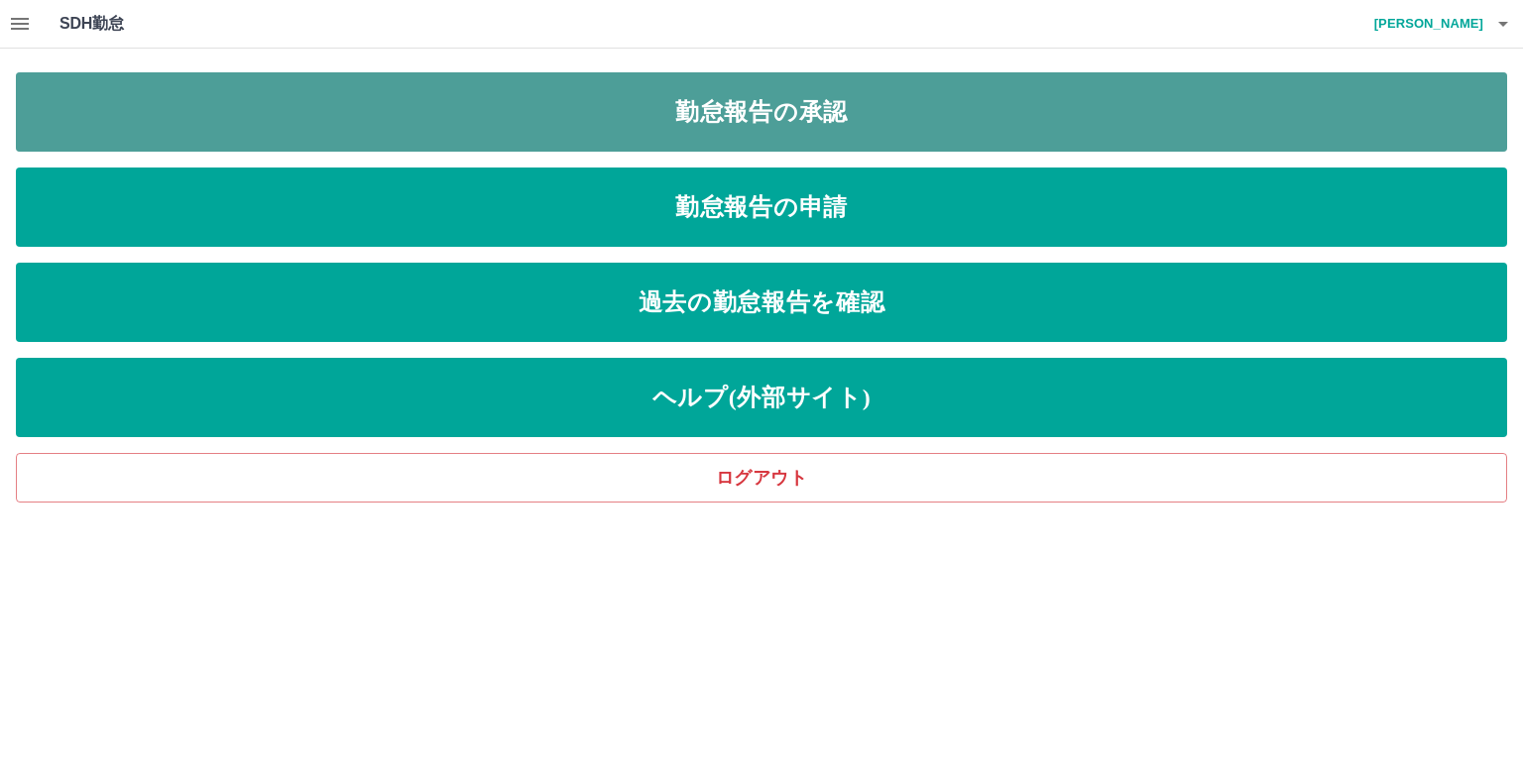 click on "勤怠報告の承認" at bounding box center (762, 112) 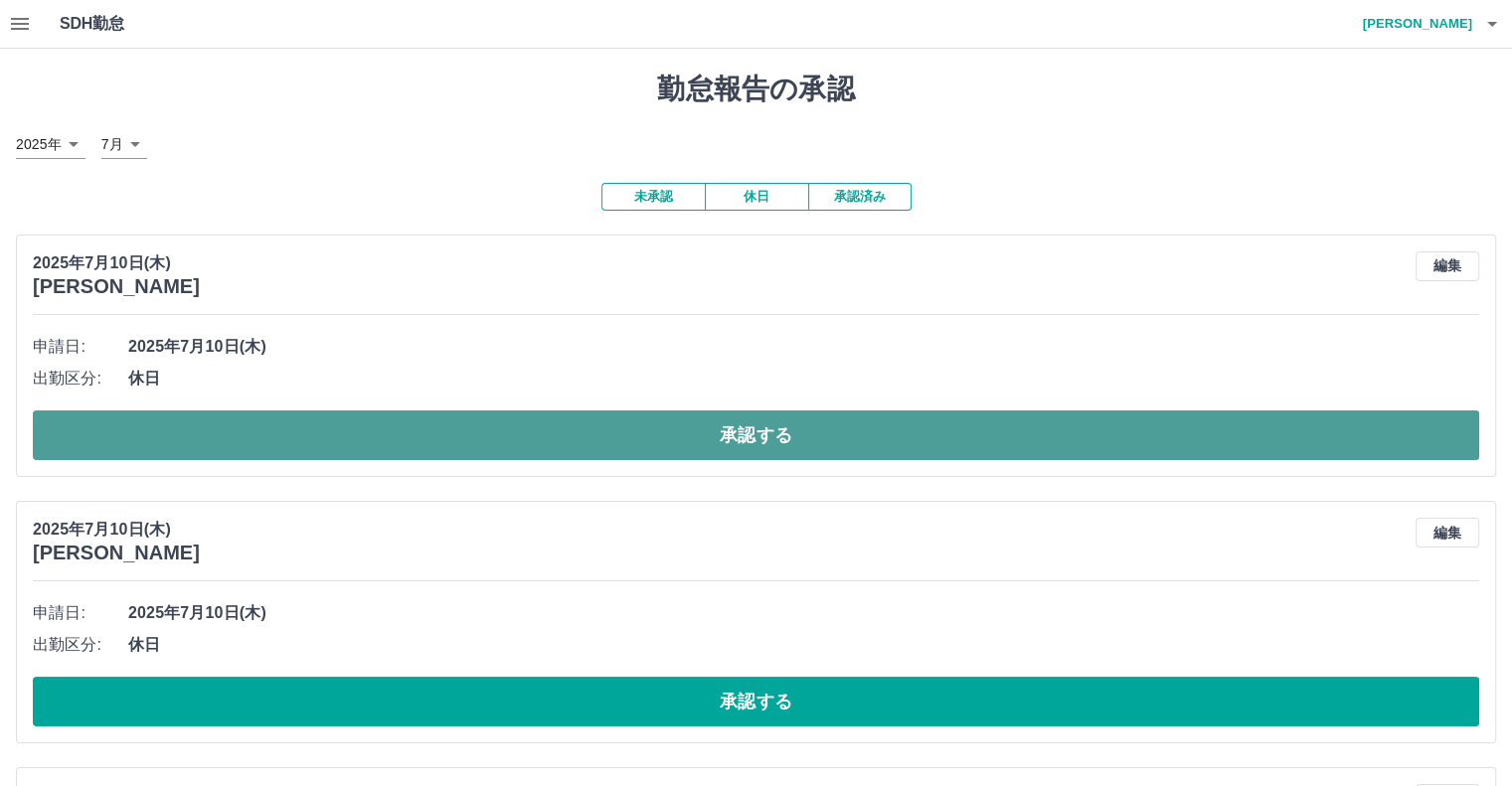 click on "承認する" at bounding box center [756, 435] 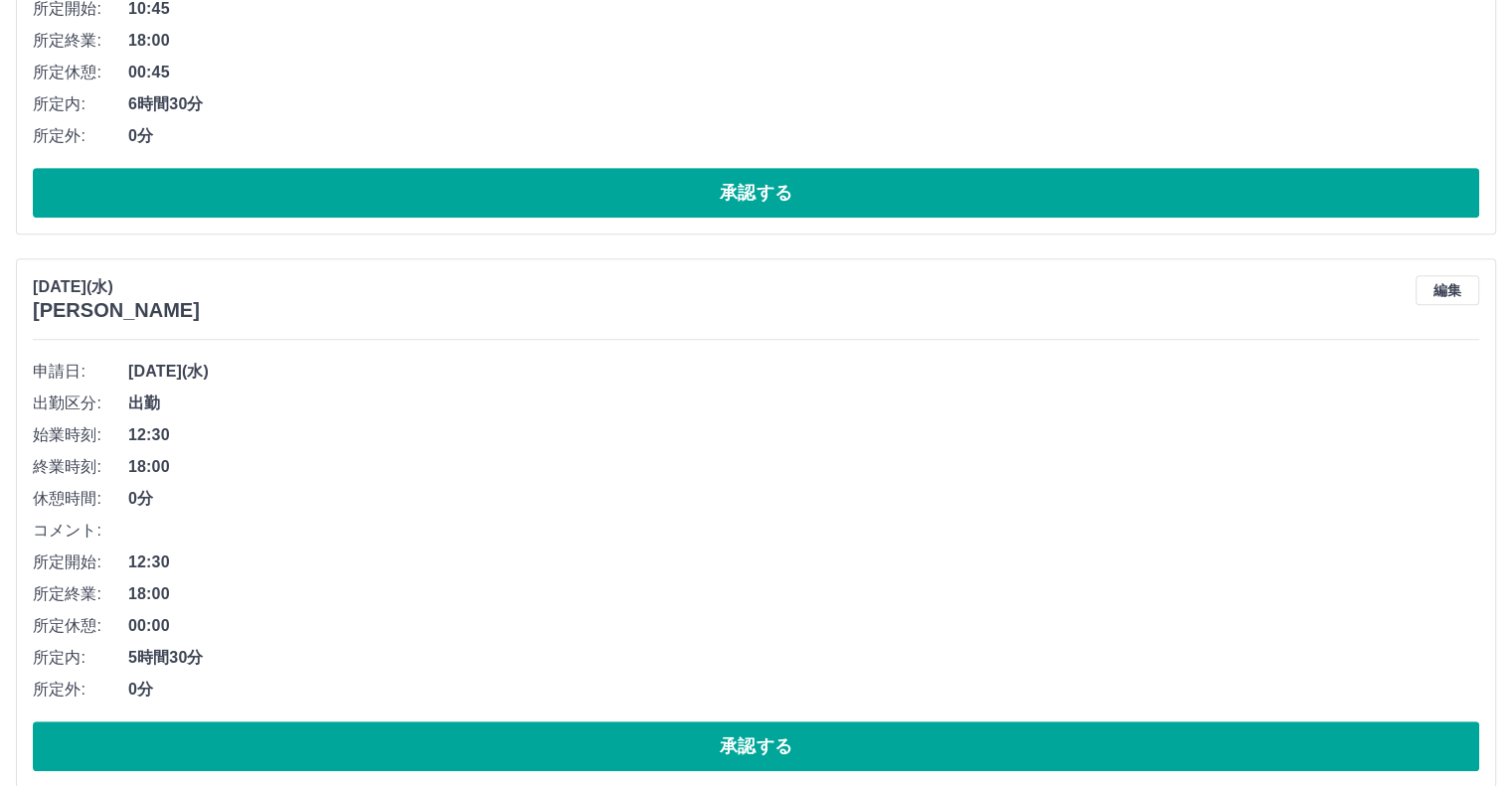 scroll, scrollTop: 894, scrollLeft: 0, axis: vertical 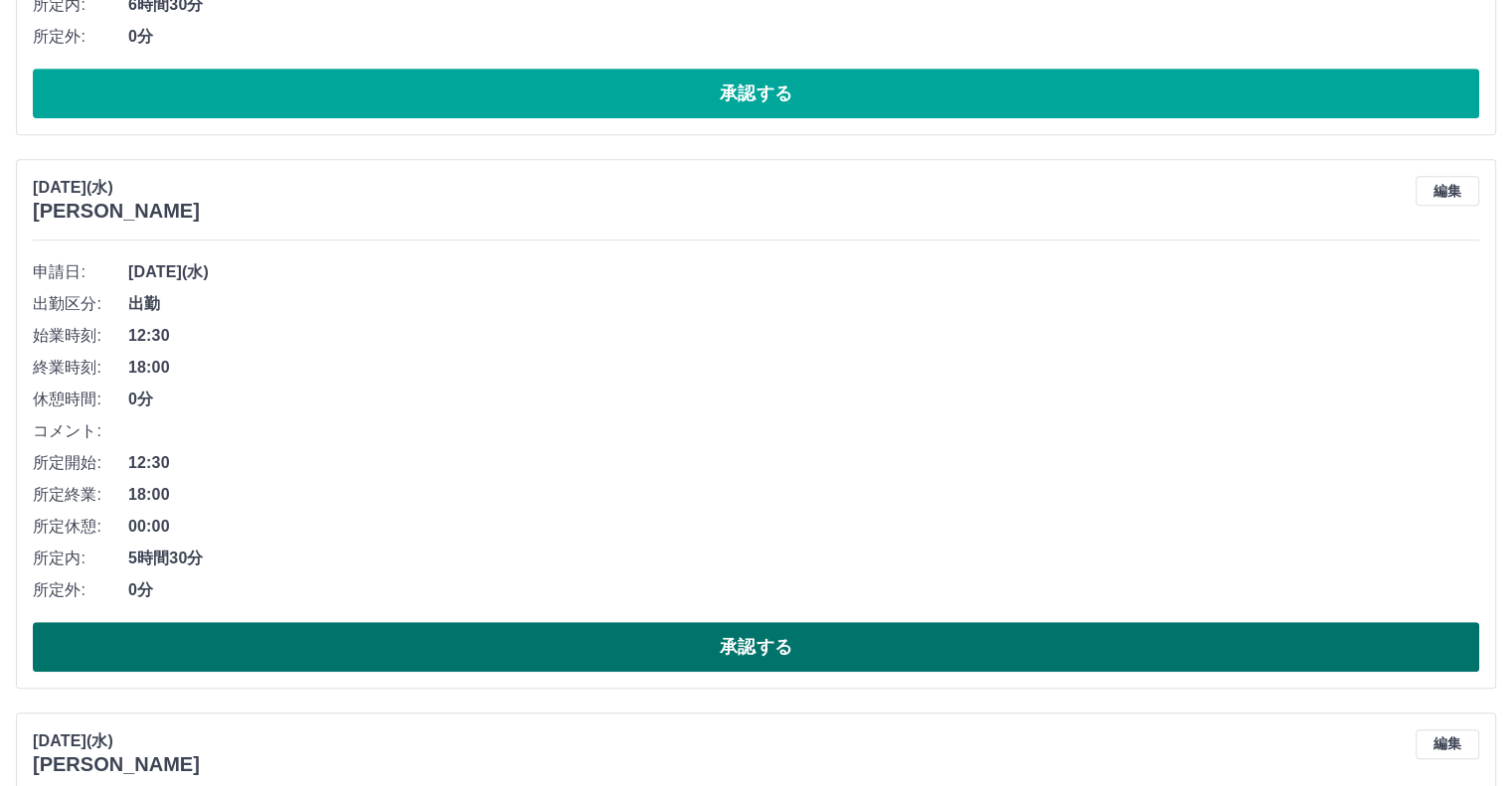 click on "承認する" at bounding box center (756, 647) 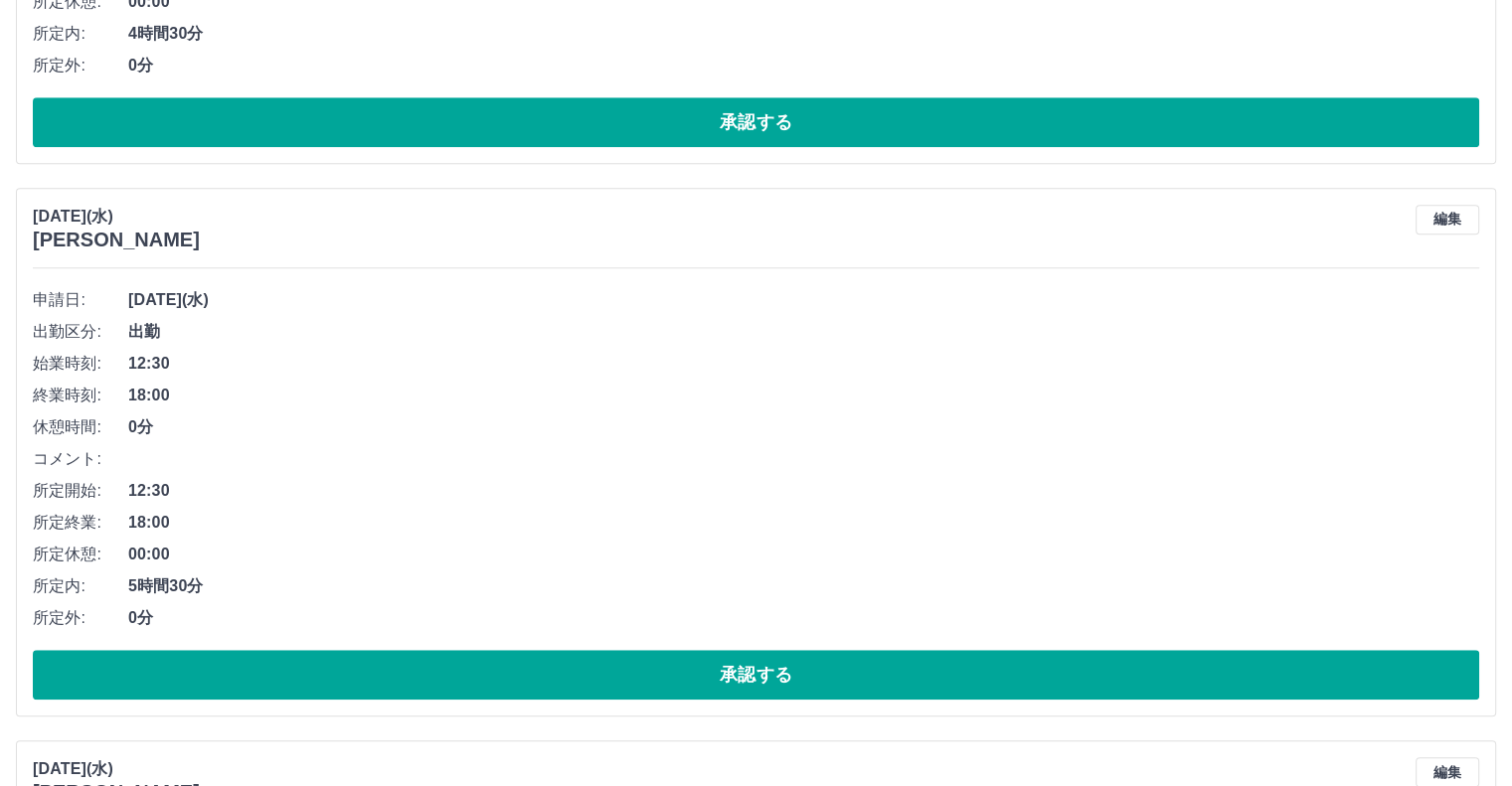 scroll, scrollTop: 1491, scrollLeft: 0, axis: vertical 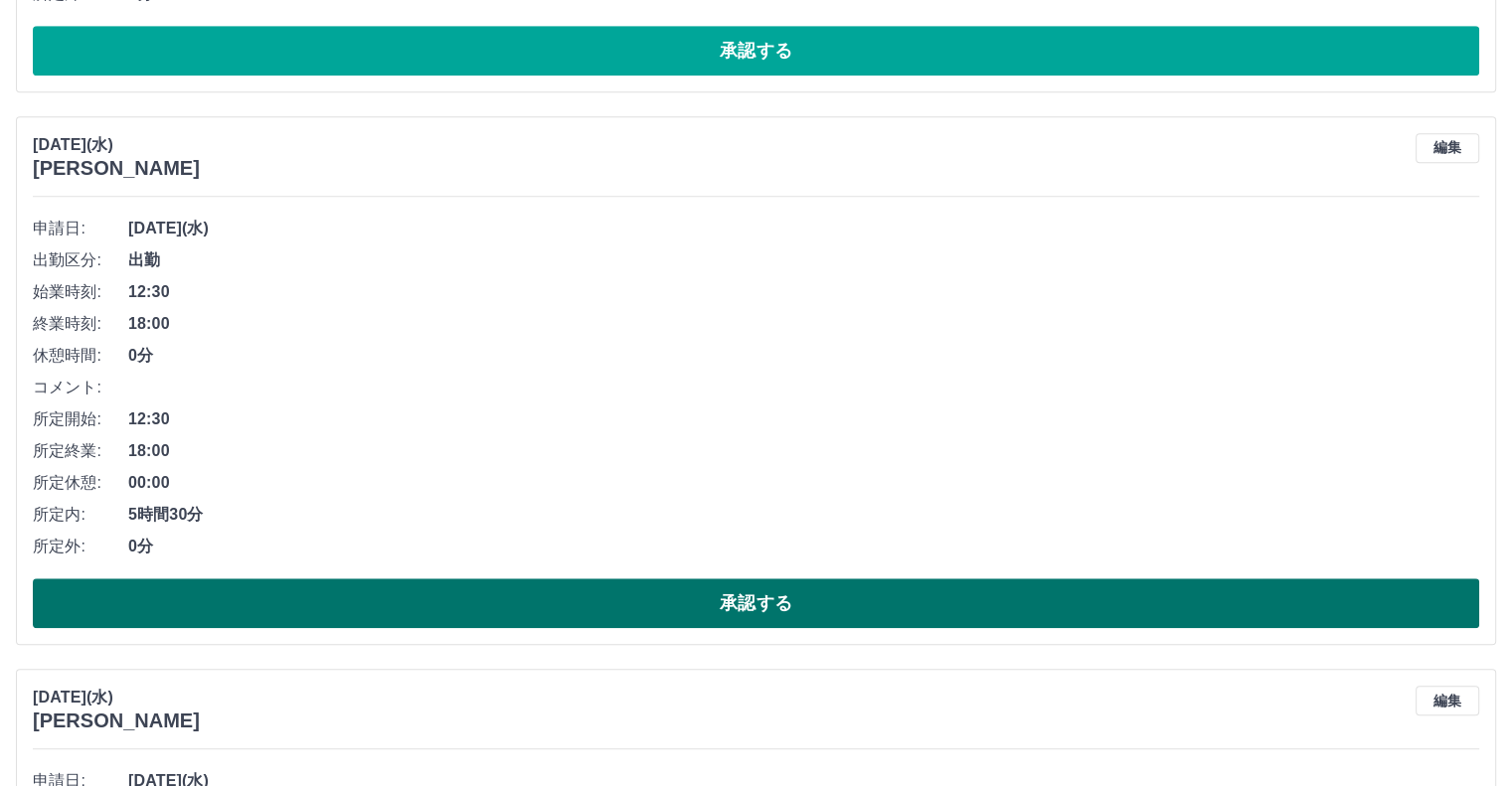 click on "承認する" at bounding box center [756, 603] 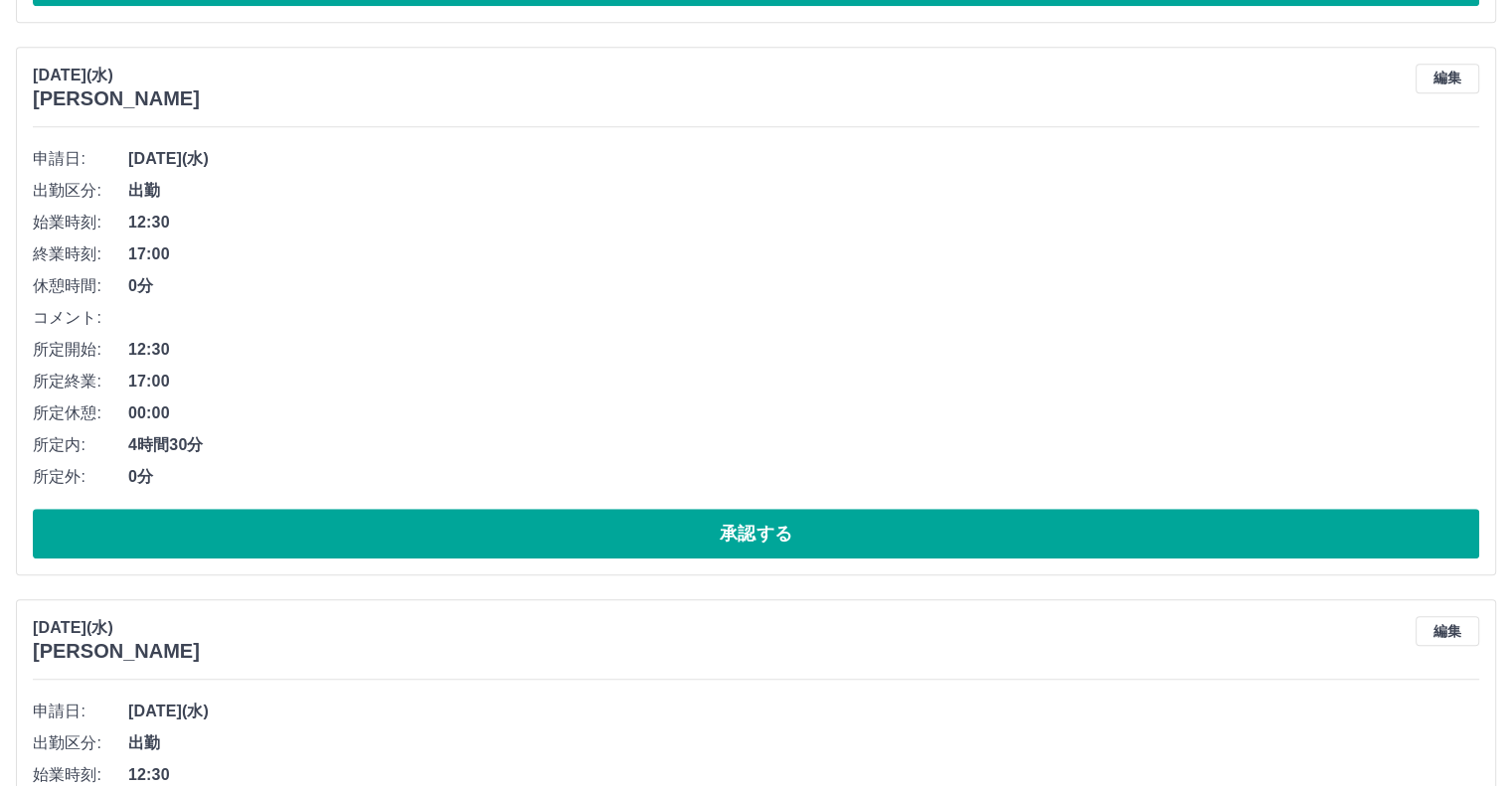 scroll, scrollTop: 1590, scrollLeft: 0, axis: vertical 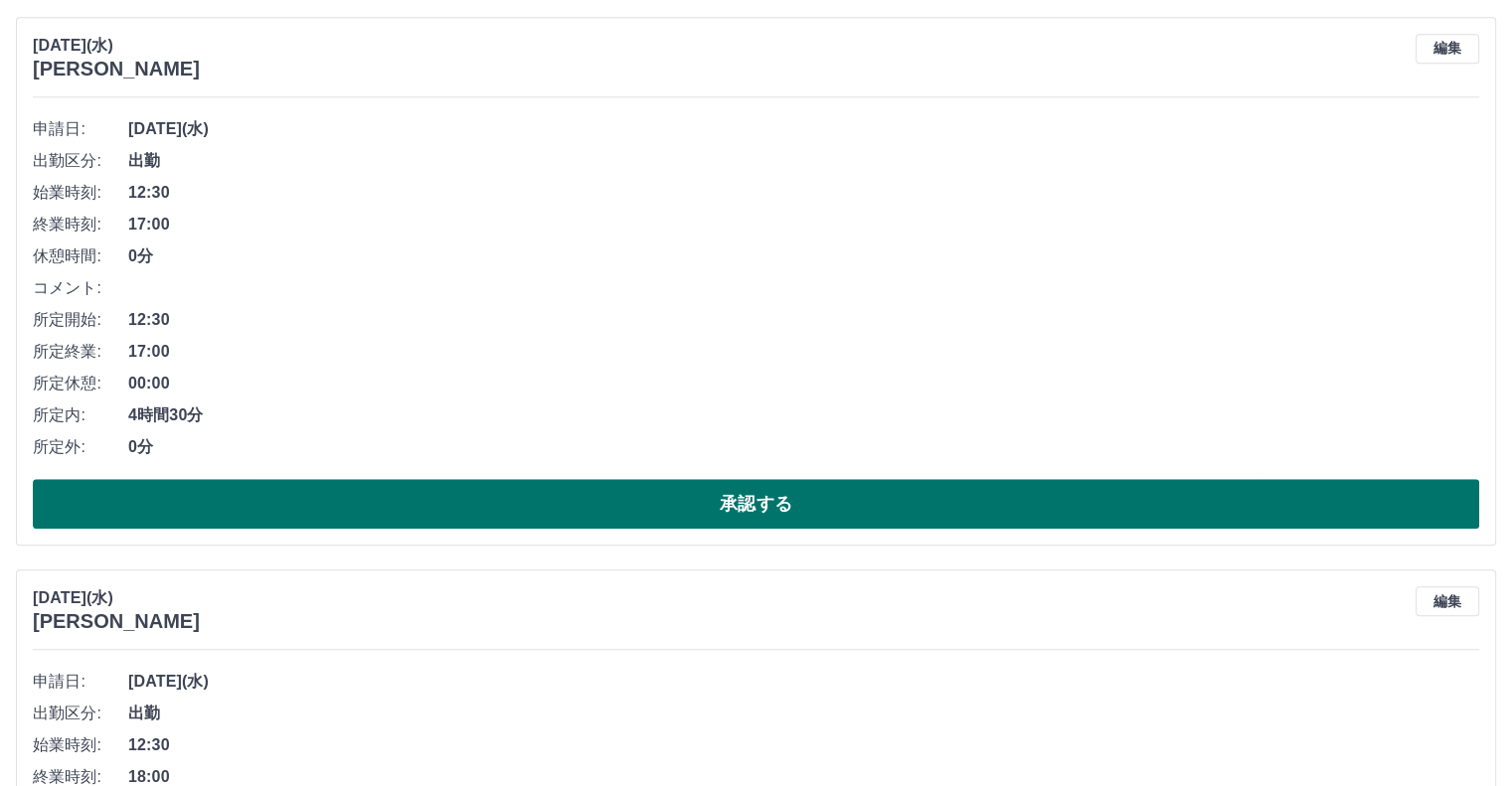 click on "承認する" at bounding box center [756, 504] 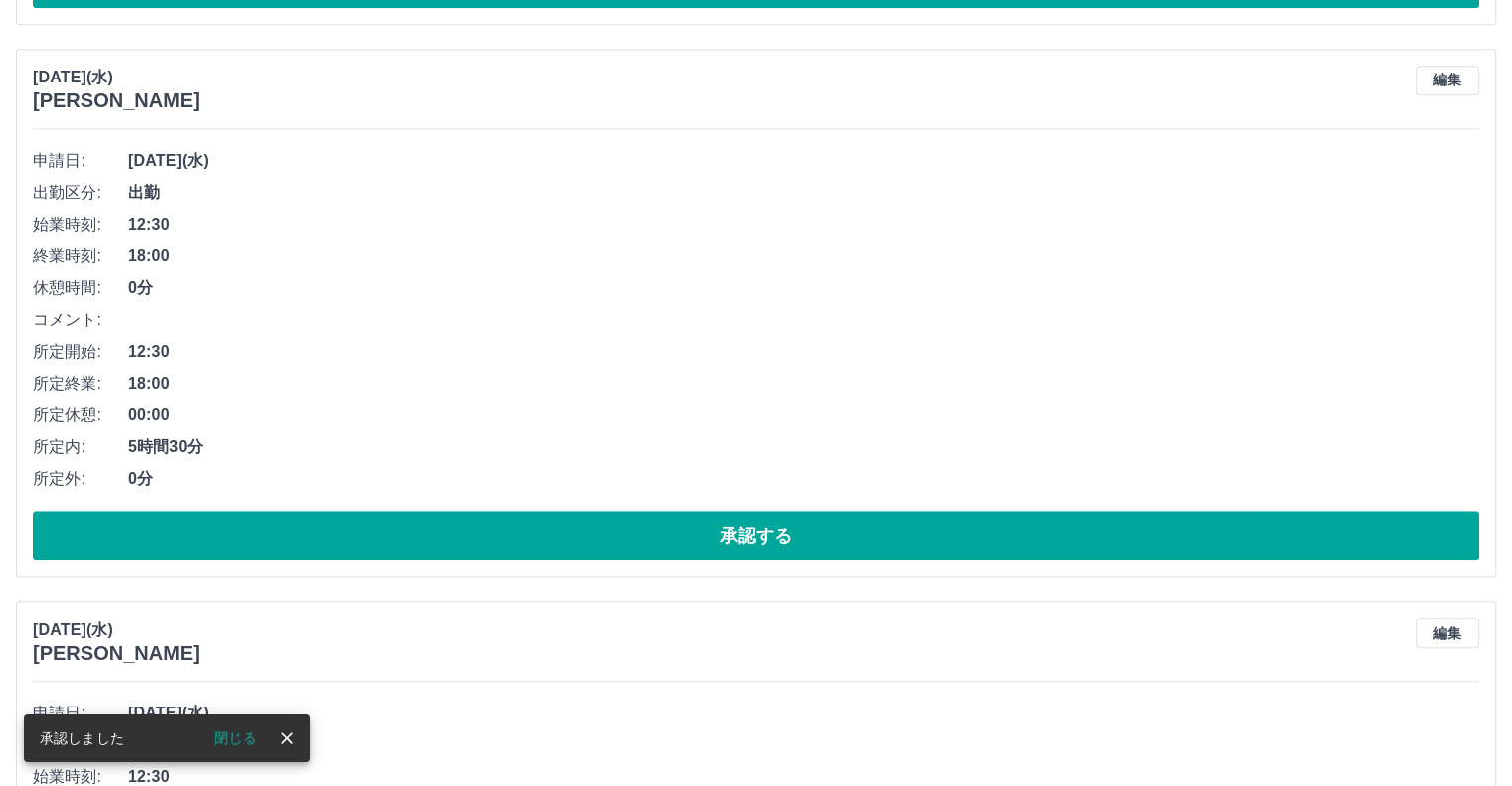 scroll, scrollTop: 1634, scrollLeft: 0, axis: vertical 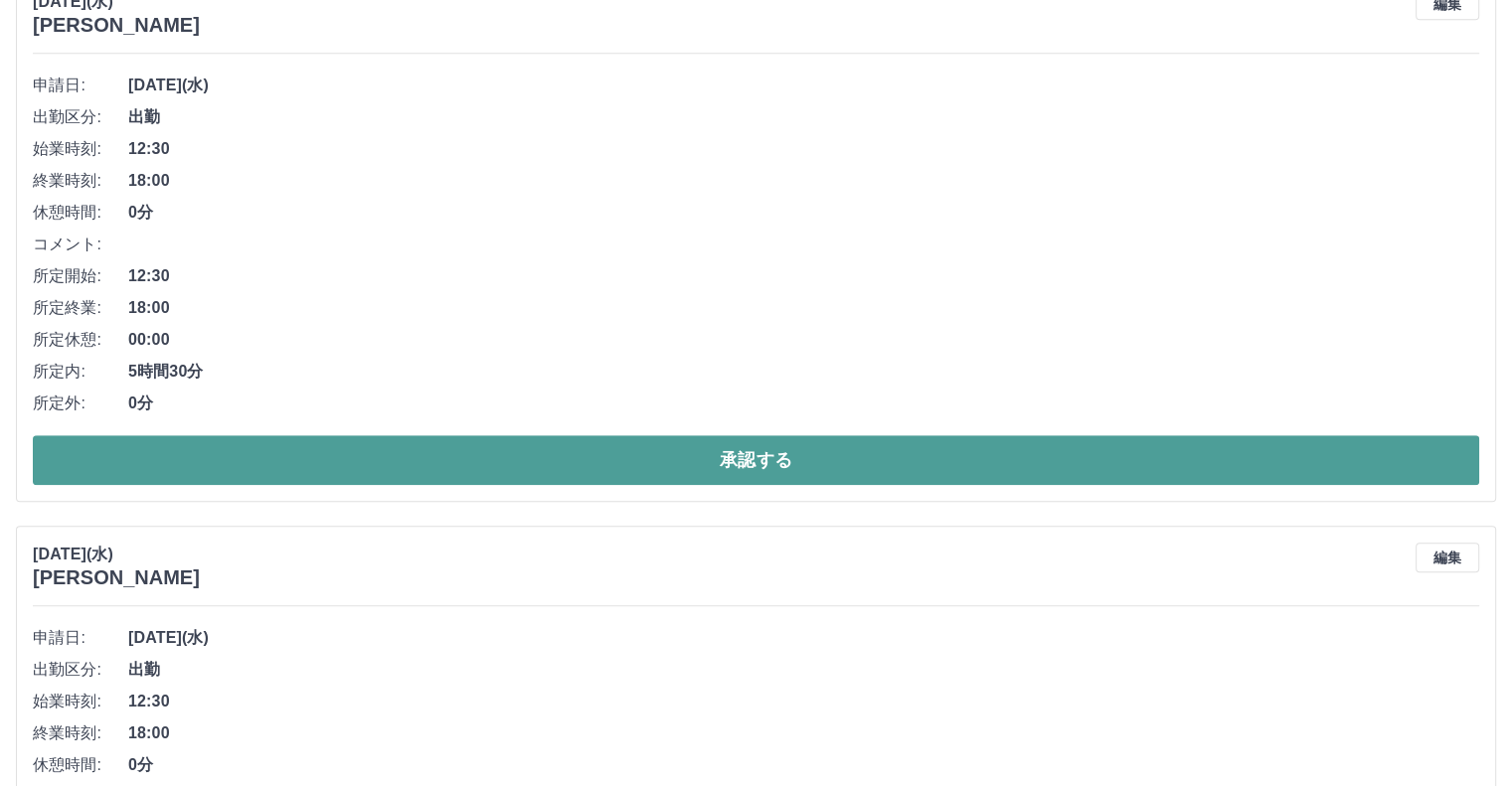 click on "承認する" at bounding box center (756, 460) 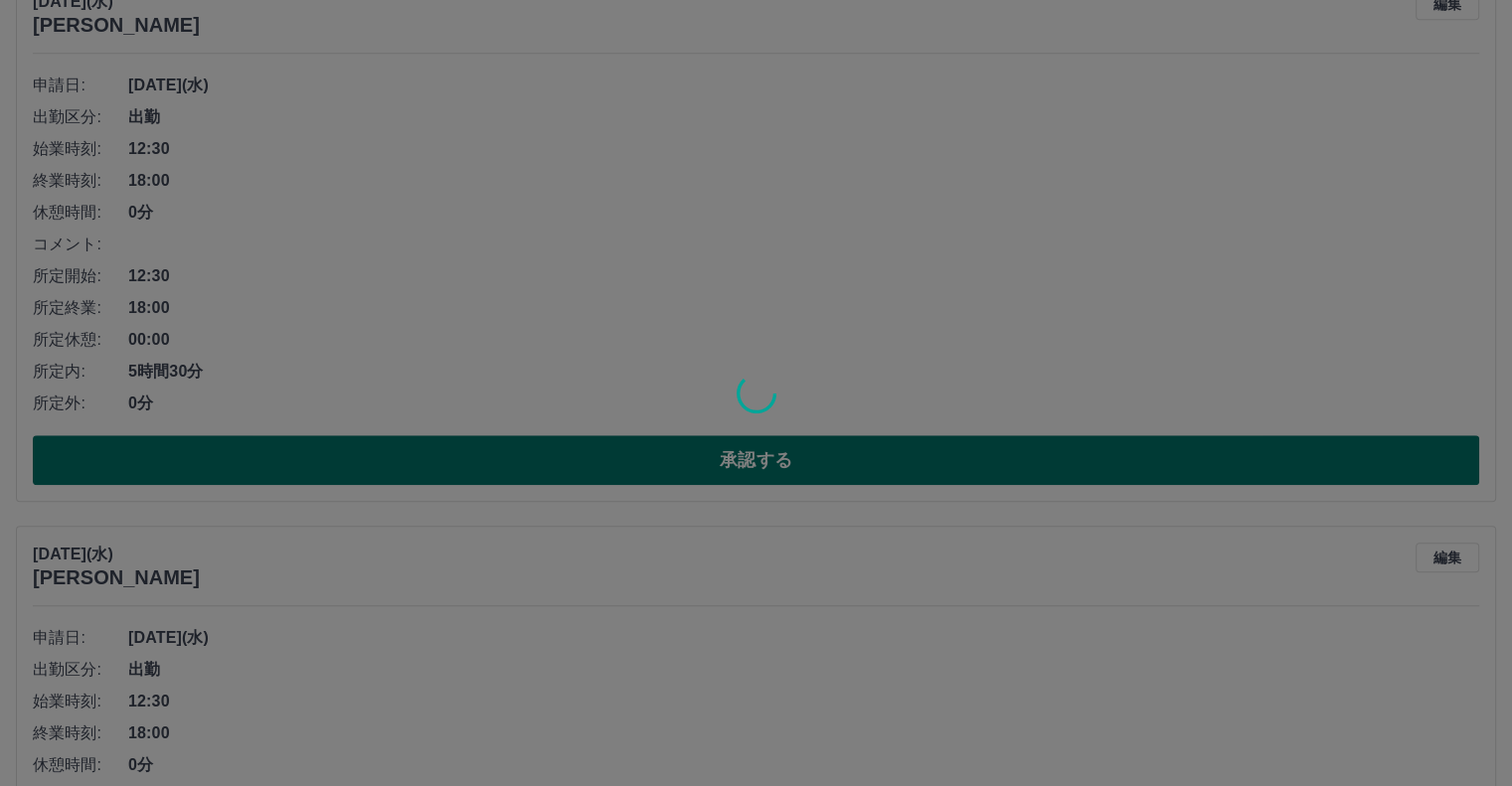 scroll, scrollTop: 1081, scrollLeft: 0, axis: vertical 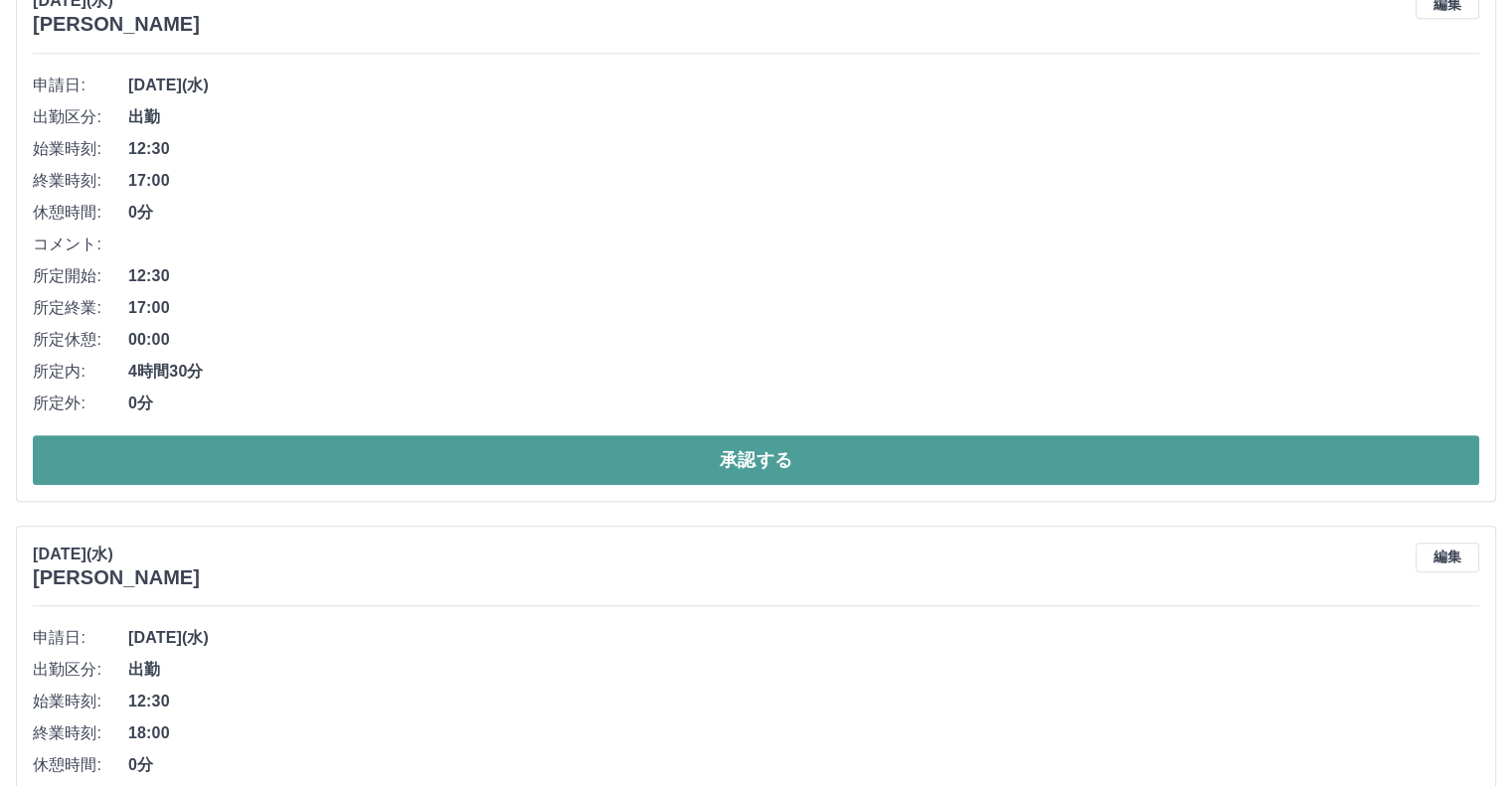click on "承認する" at bounding box center (756, 460) 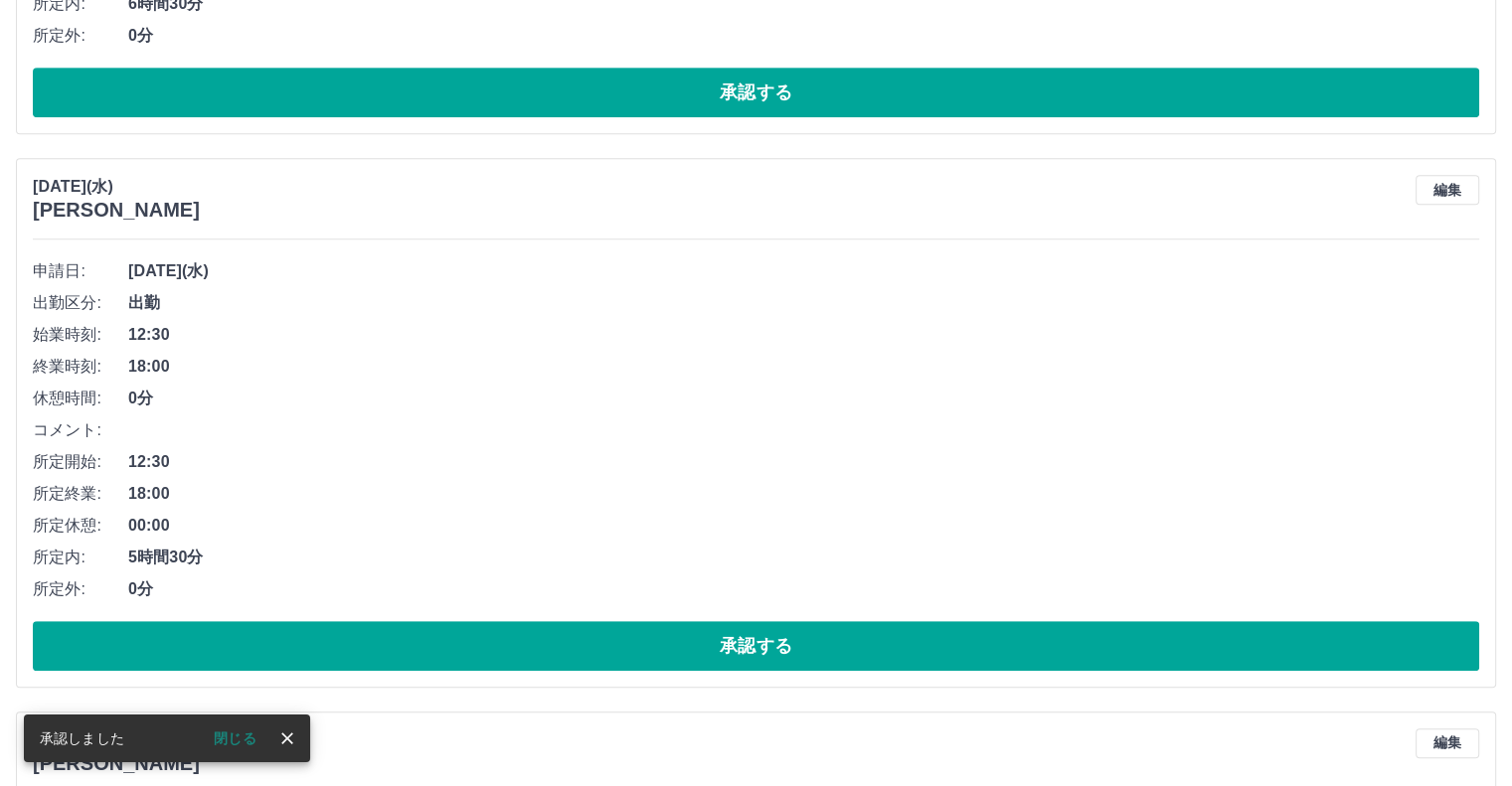 scroll, scrollTop: 926, scrollLeft: 0, axis: vertical 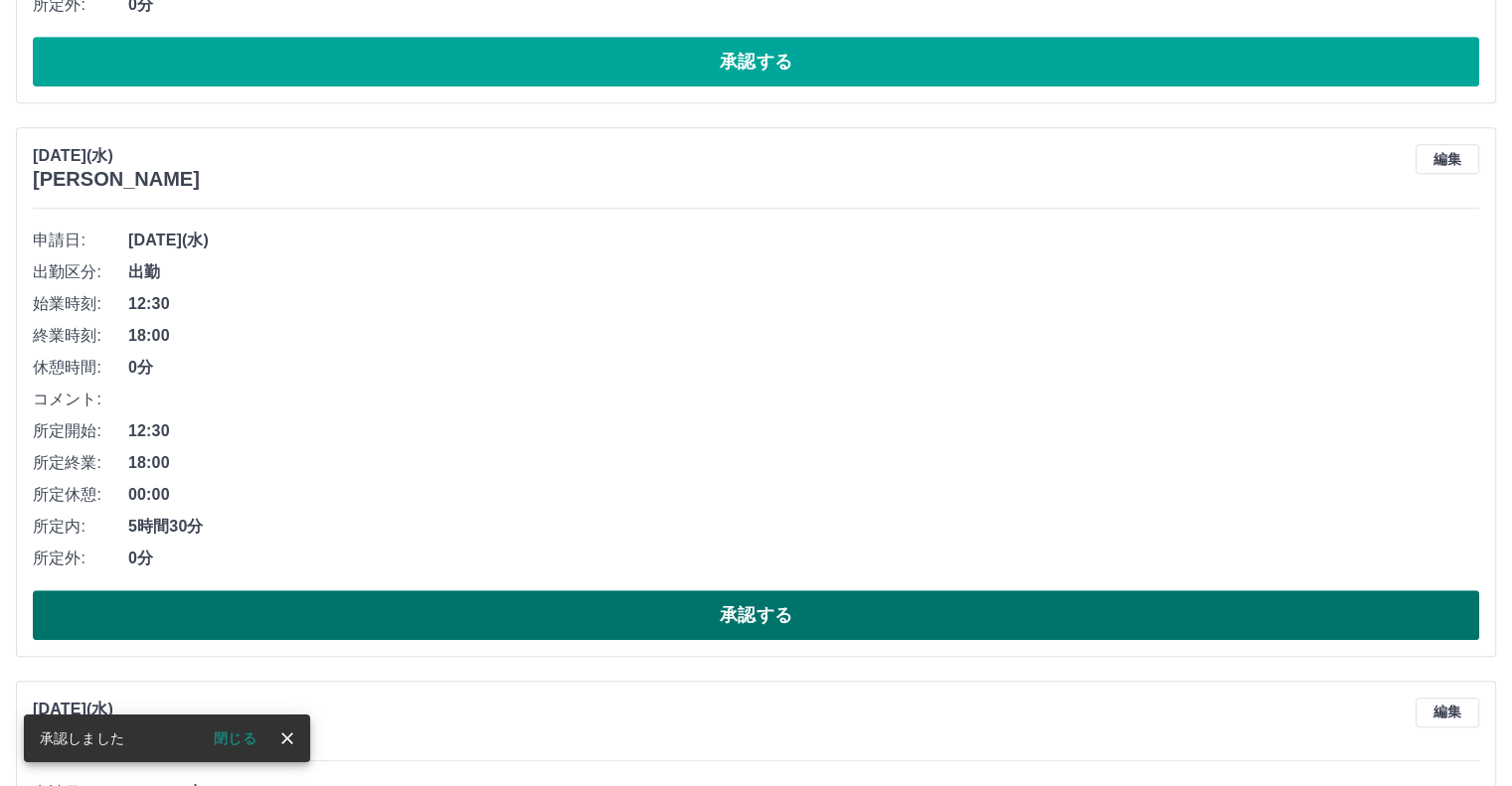 click on "承認する" at bounding box center [756, 615] 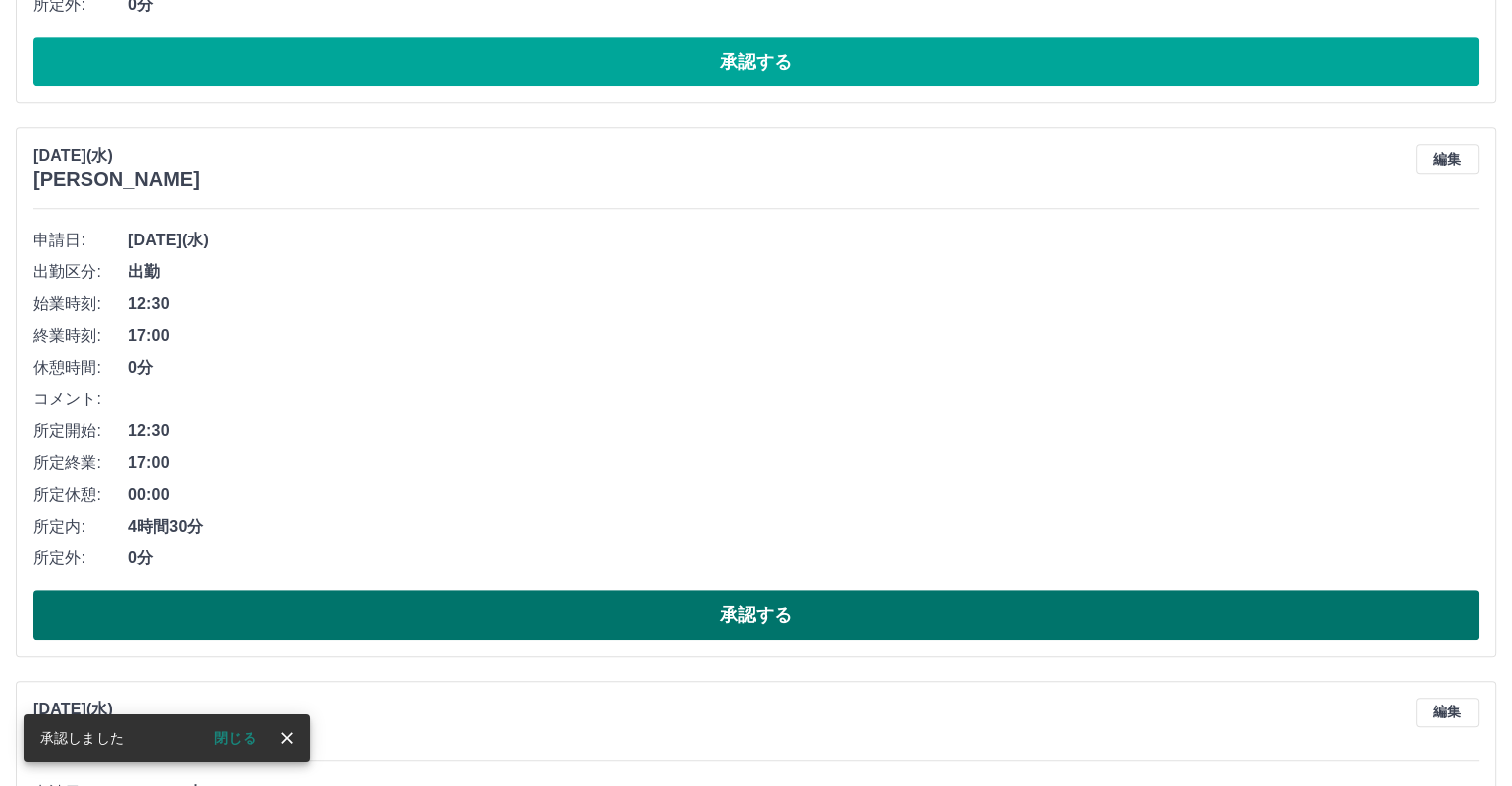 click on "承認する" at bounding box center [756, 615] 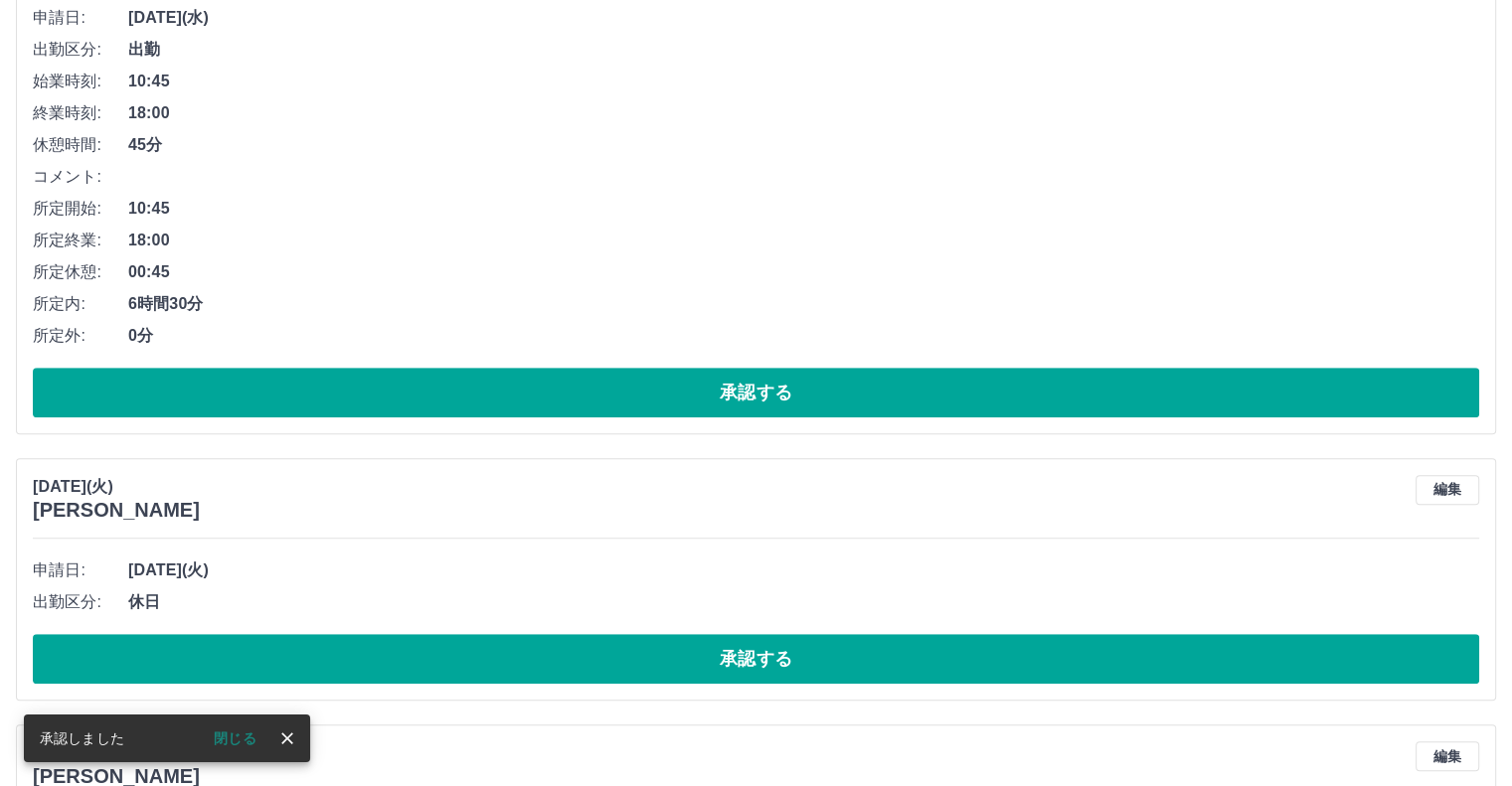 scroll, scrollTop: 1423, scrollLeft: 0, axis: vertical 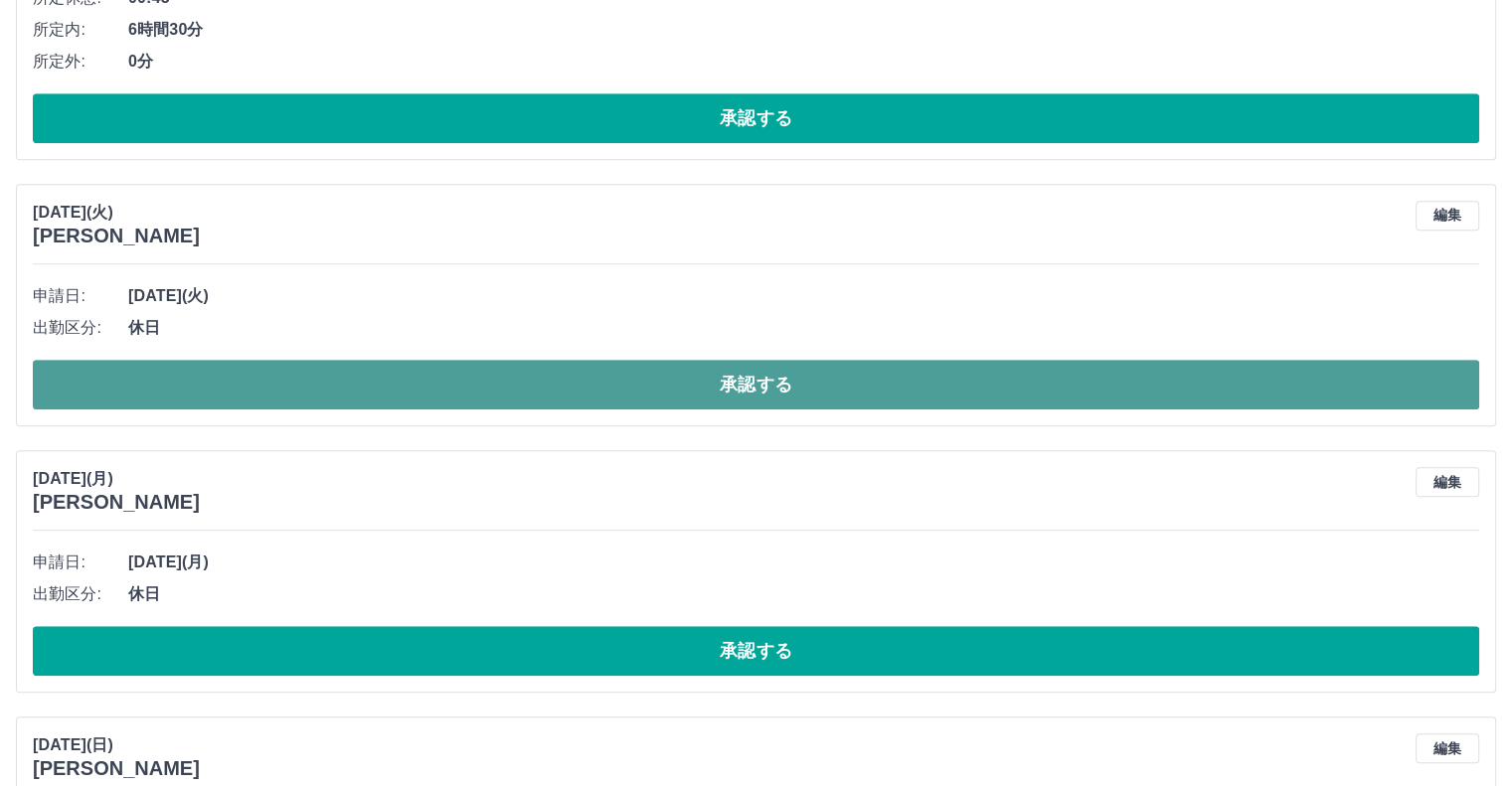 click on "承認する" at bounding box center [756, 385] 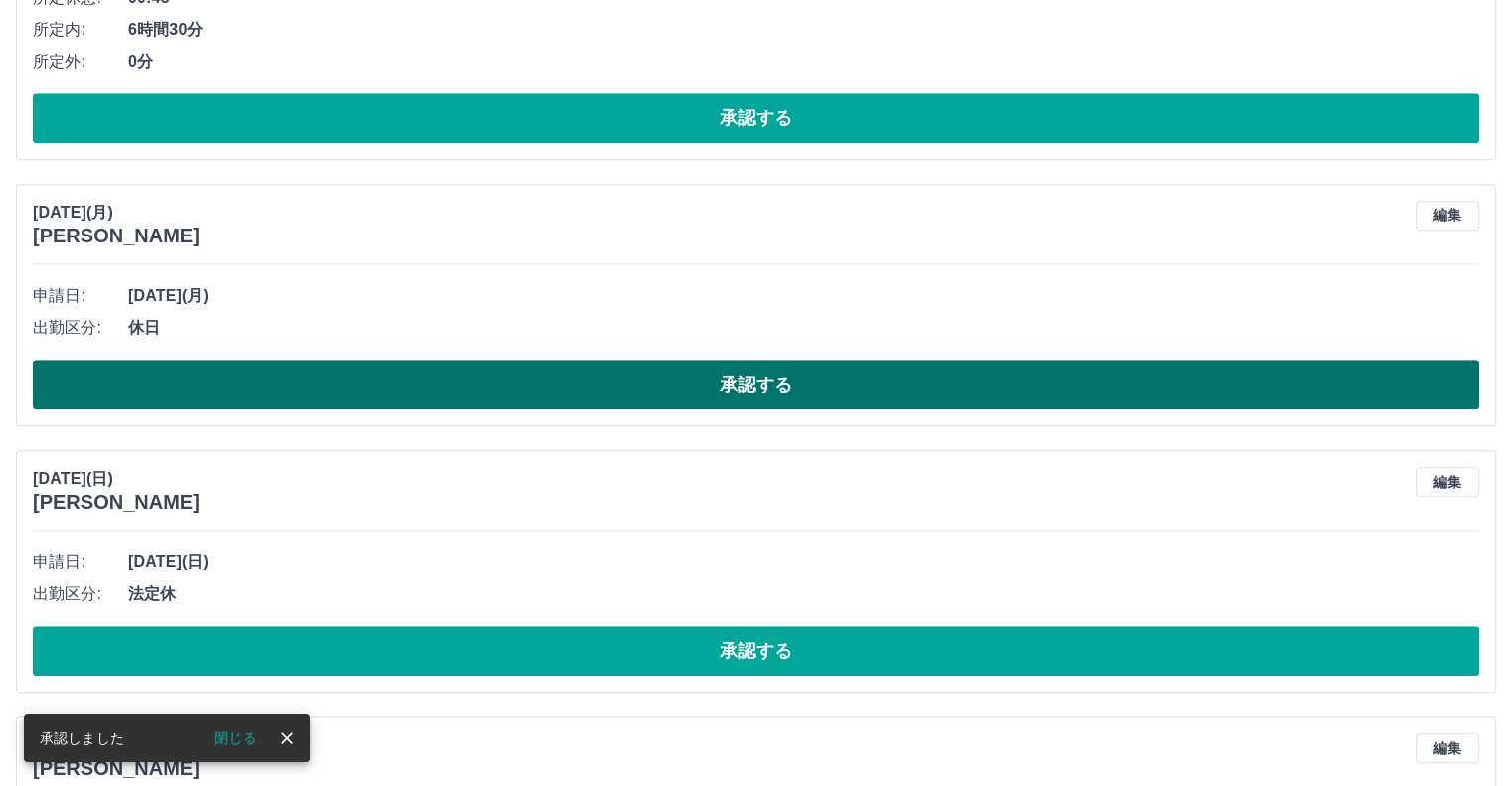 click on "承認する" at bounding box center (756, 385) 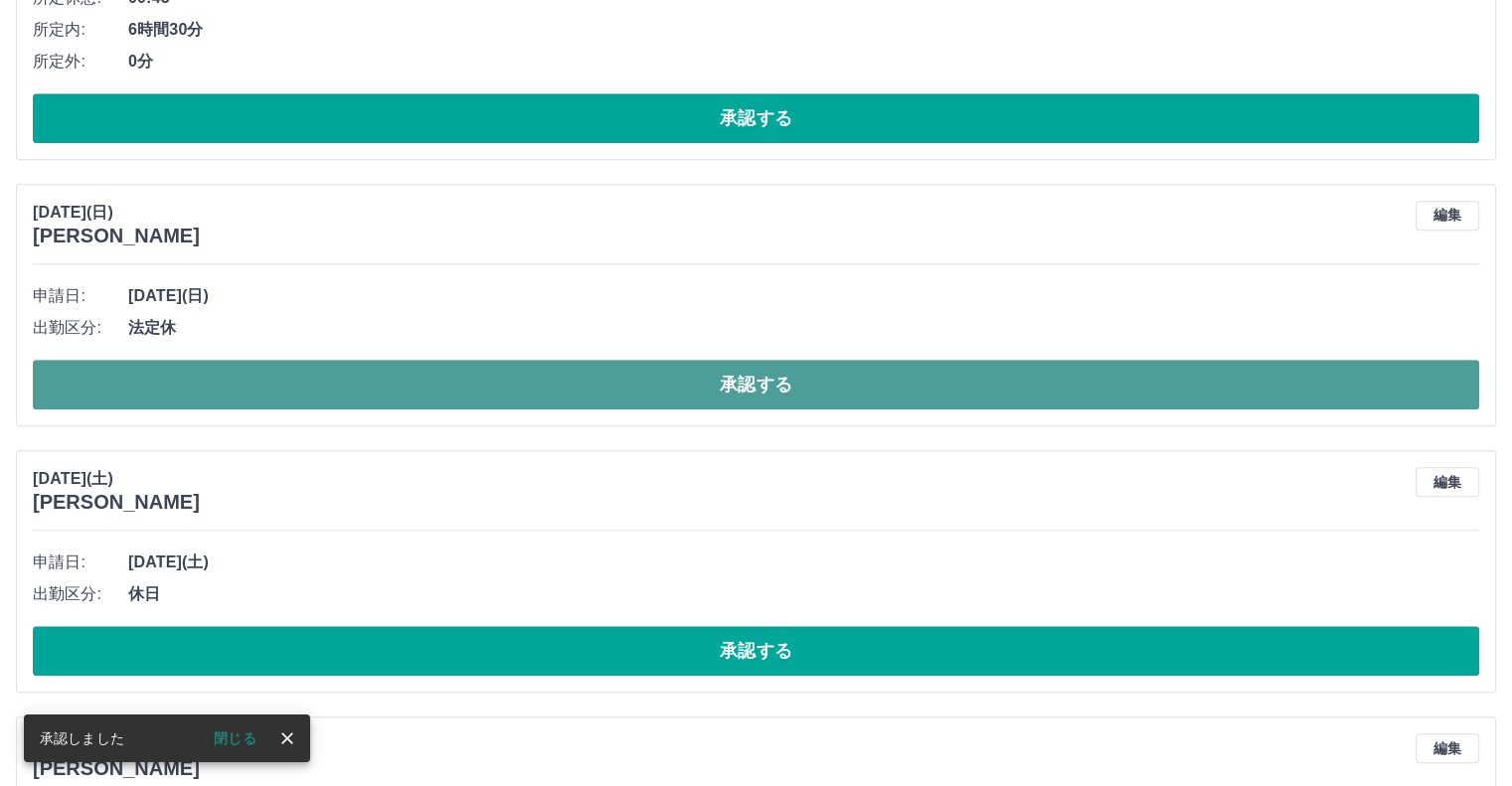 click on "承認する" at bounding box center (756, 385) 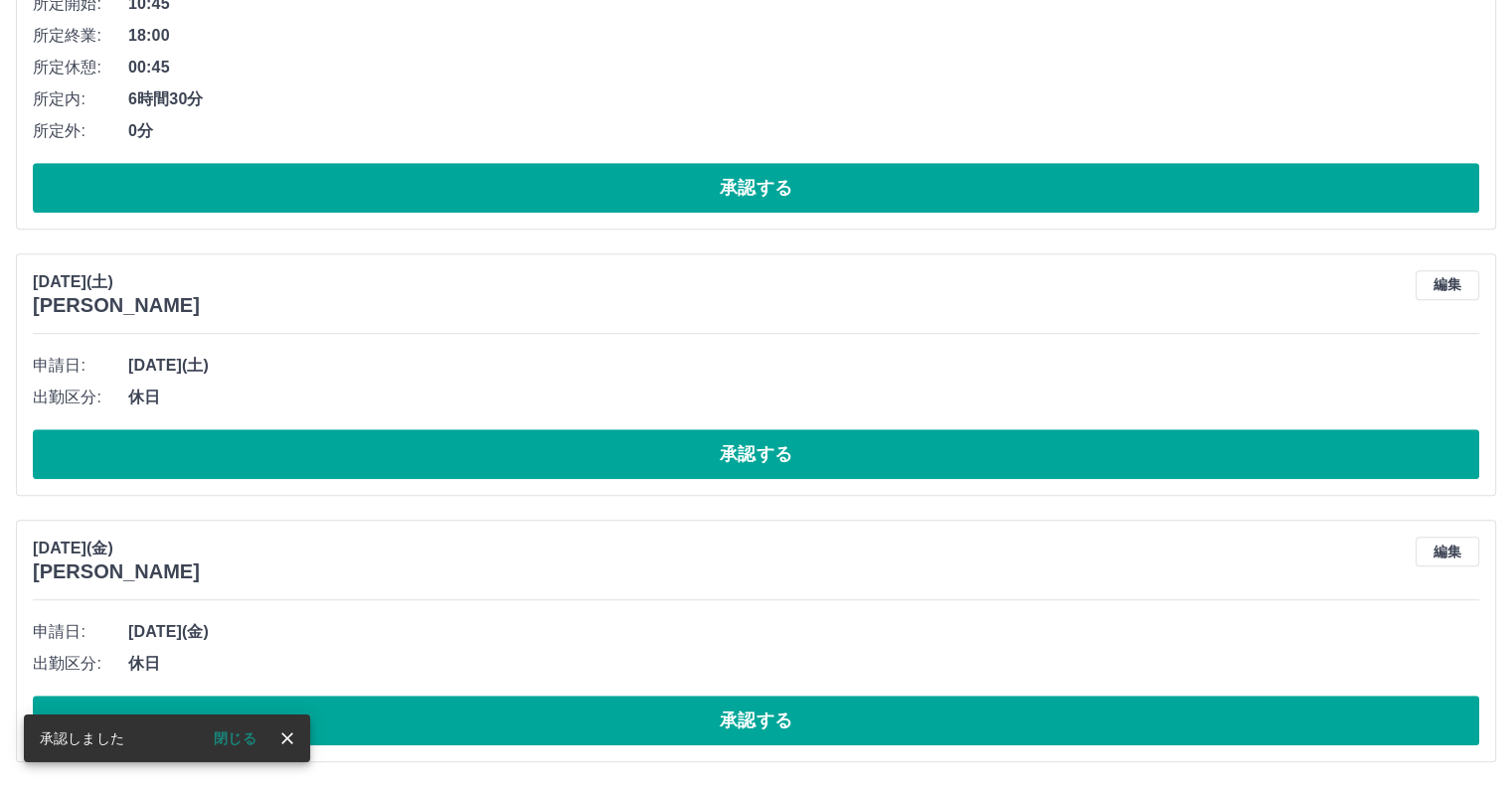 scroll, scrollTop: 1351, scrollLeft: 0, axis: vertical 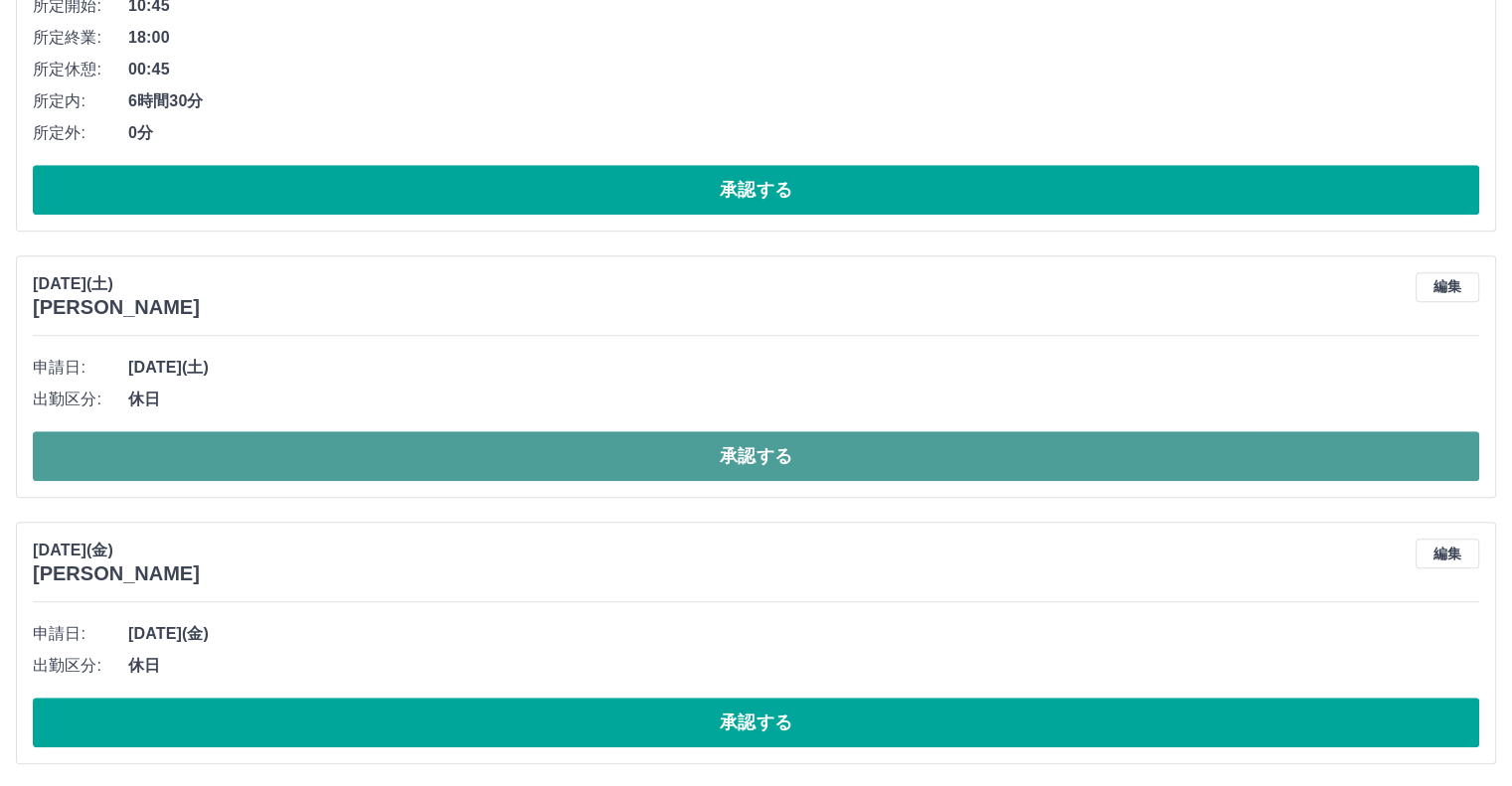 click on "承認する" at bounding box center [756, 456] 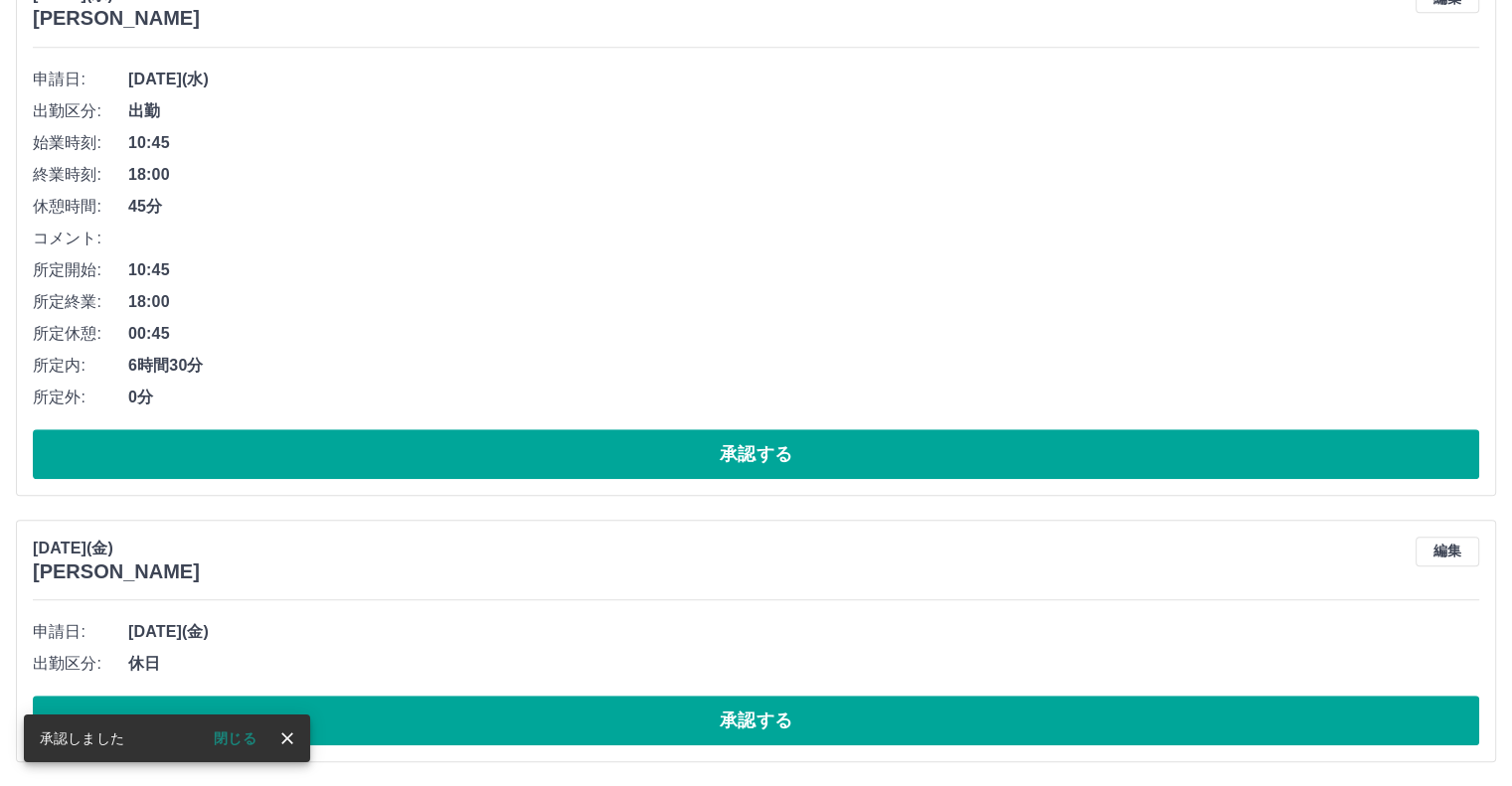 scroll, scrollTop: 1085, scrollLeft: 0, axis: vertical 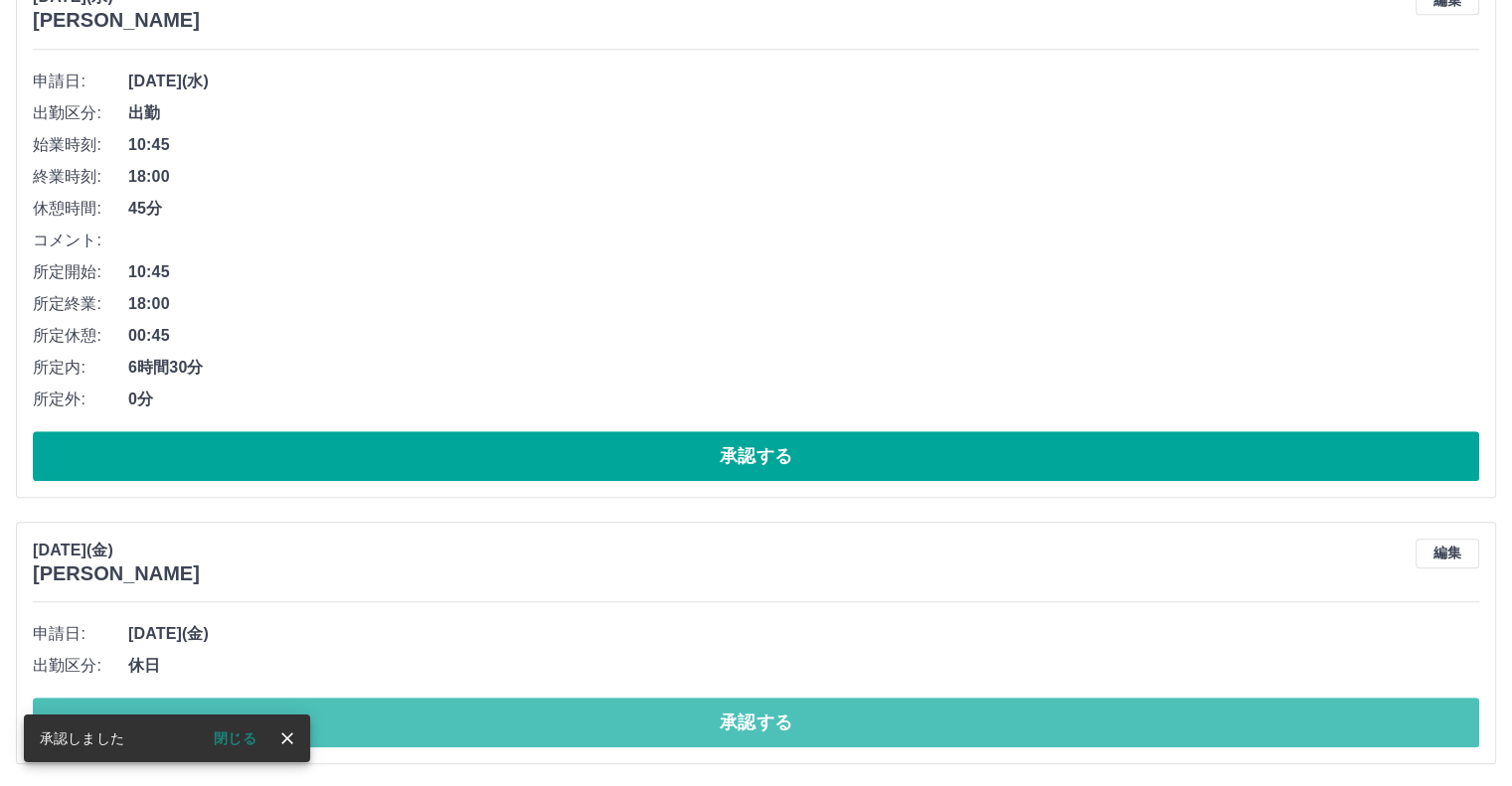 click on "承認する" at bounding box center [756, 722] 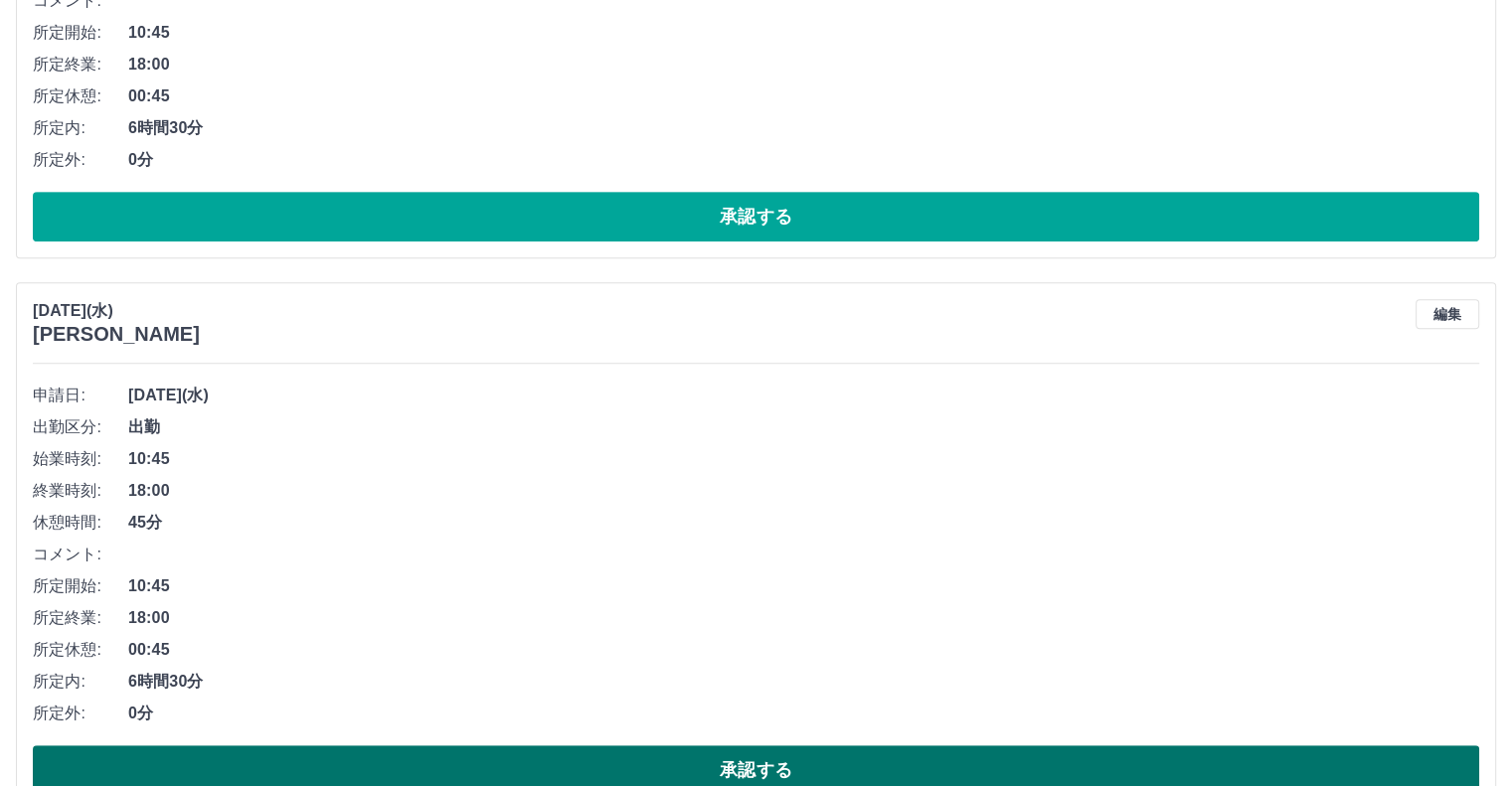 scroll, scrollTop: 819, scrollLeft: 0, axis: vertical 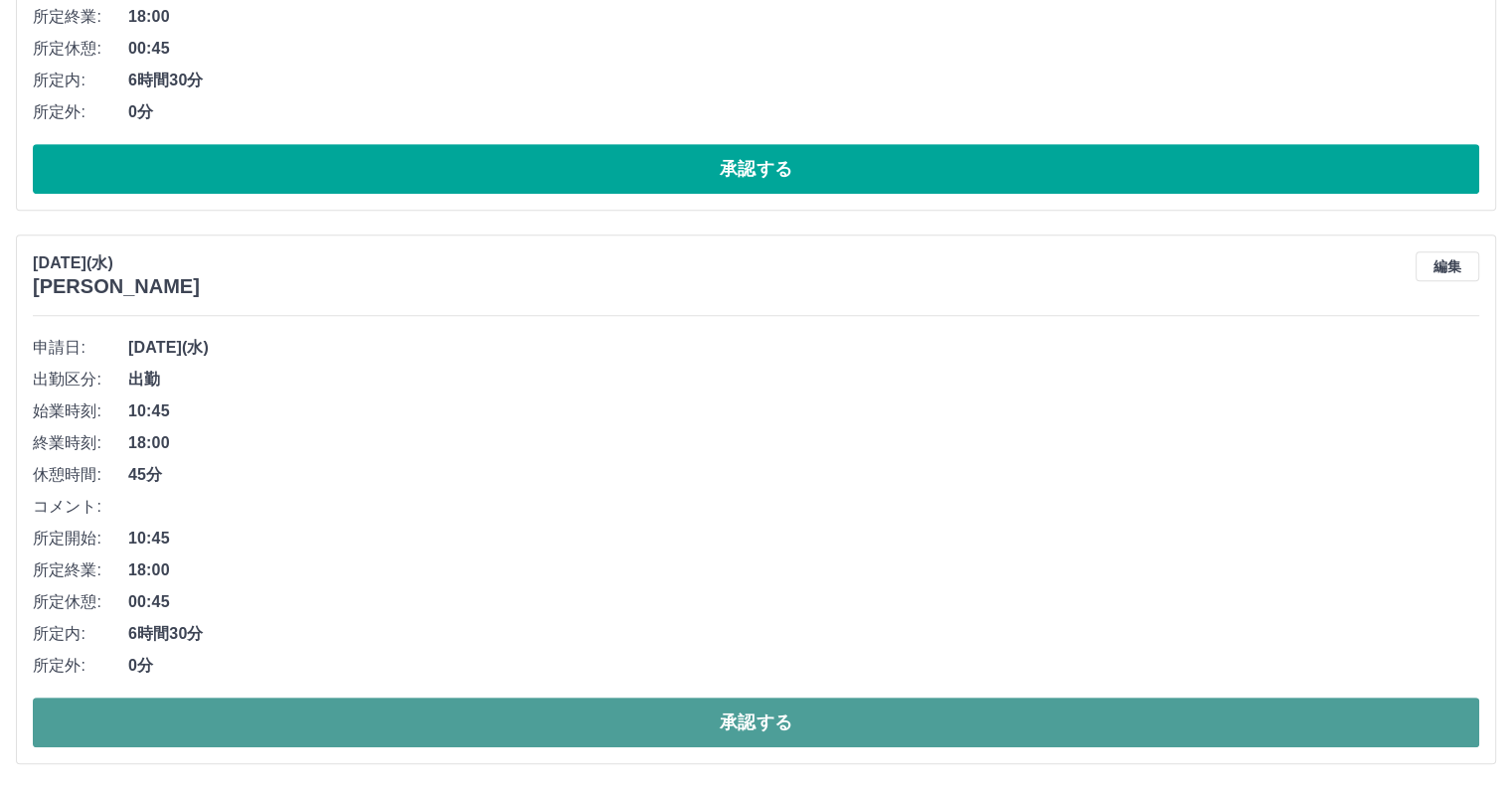 click on "承認する" at bounding box center [756, 722] 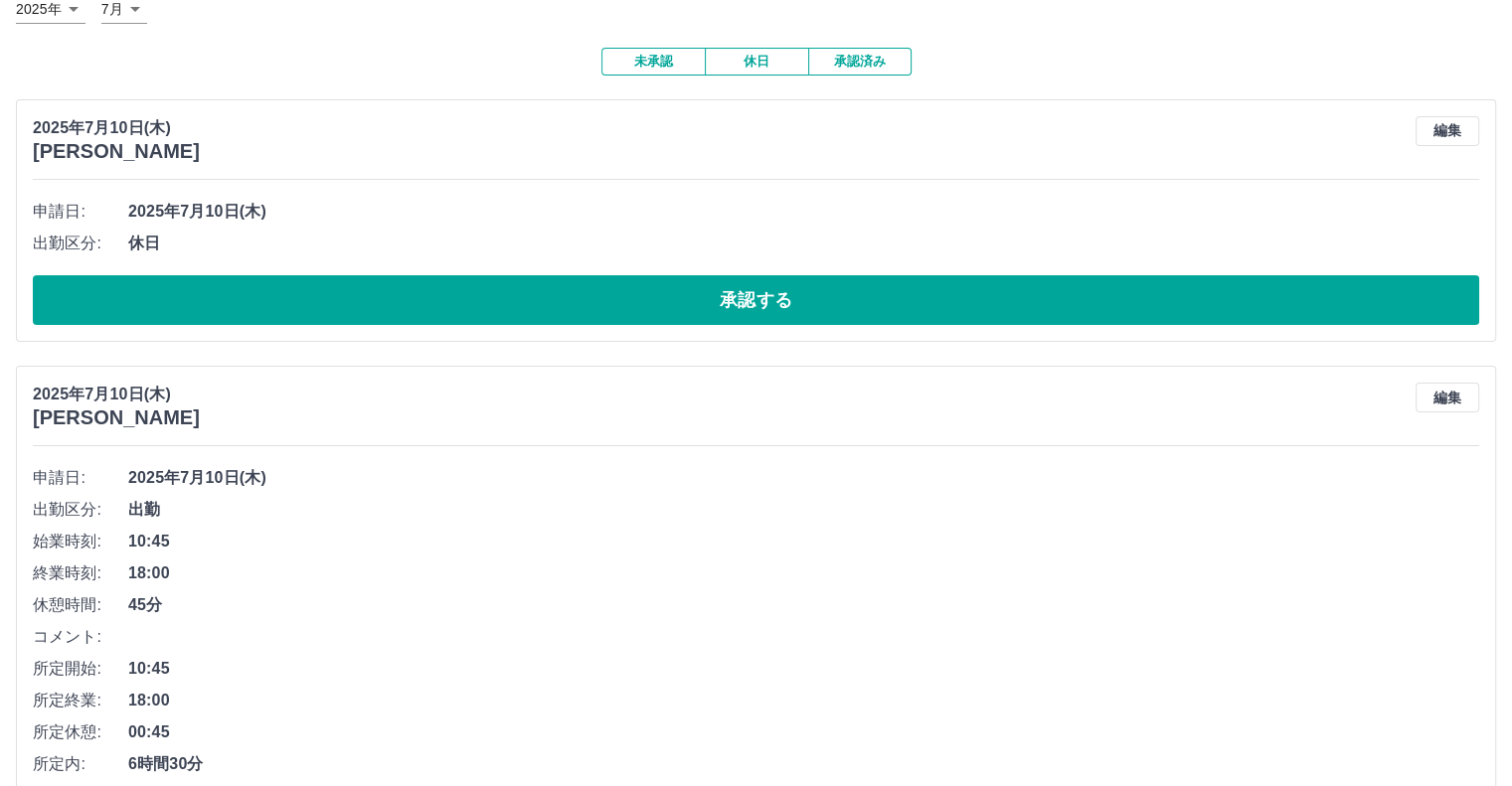 scroll, scrollTop: 267, scrollLeft: 0, axis: vertical 